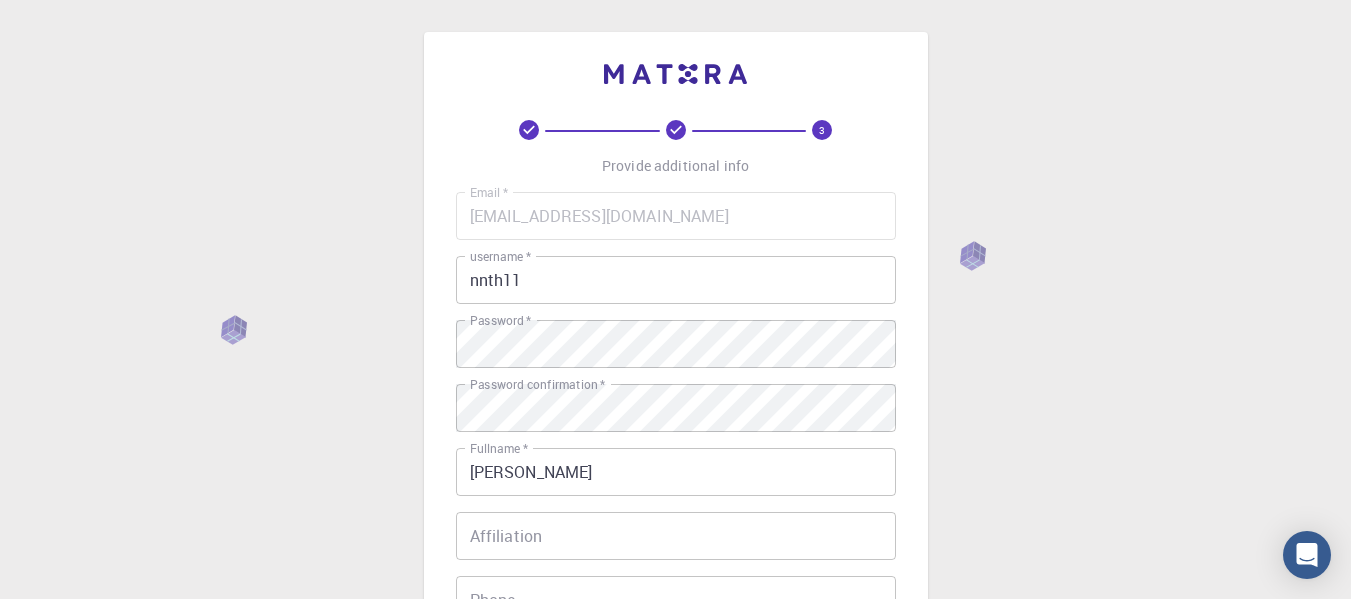 scroll, scrollTop: 0, scrollLeft: 0, axis: both 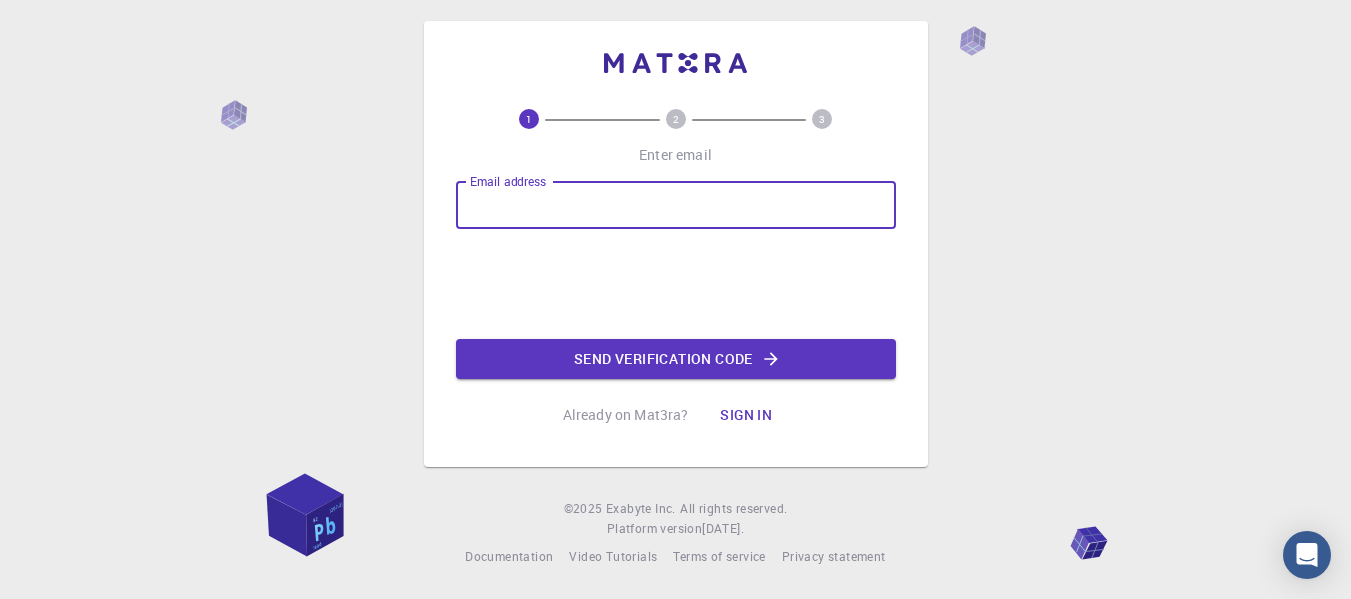 click on "Email address" at bounding box center (676, 205) 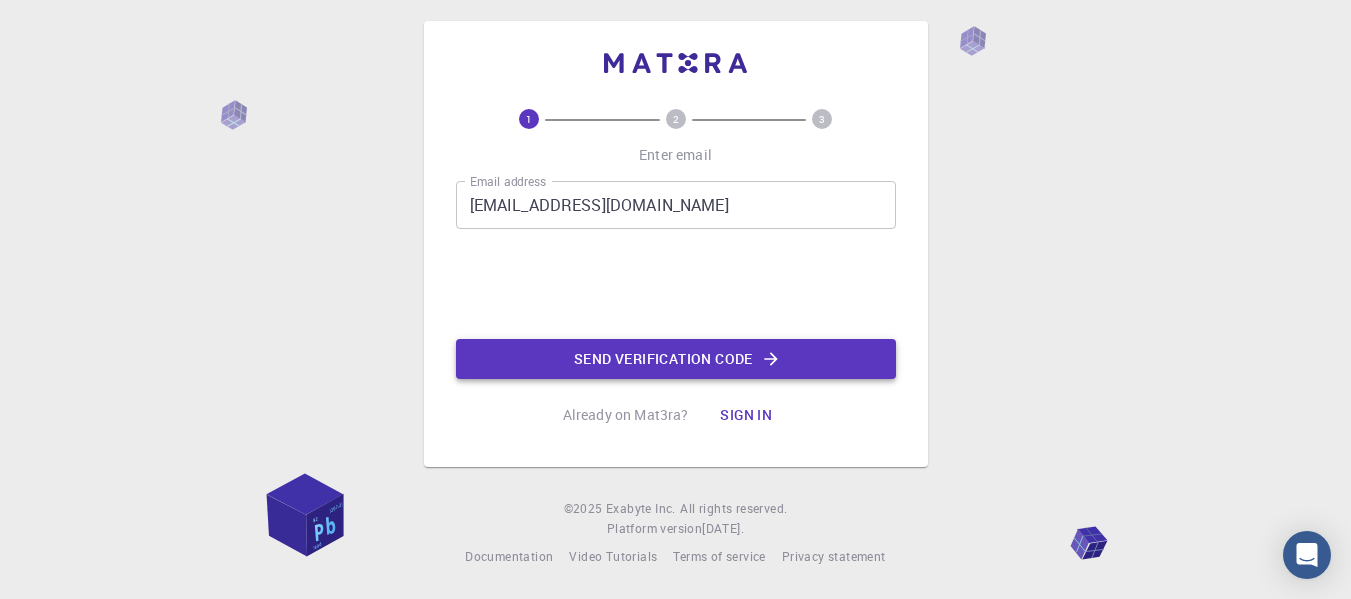 click on "Send verification code" 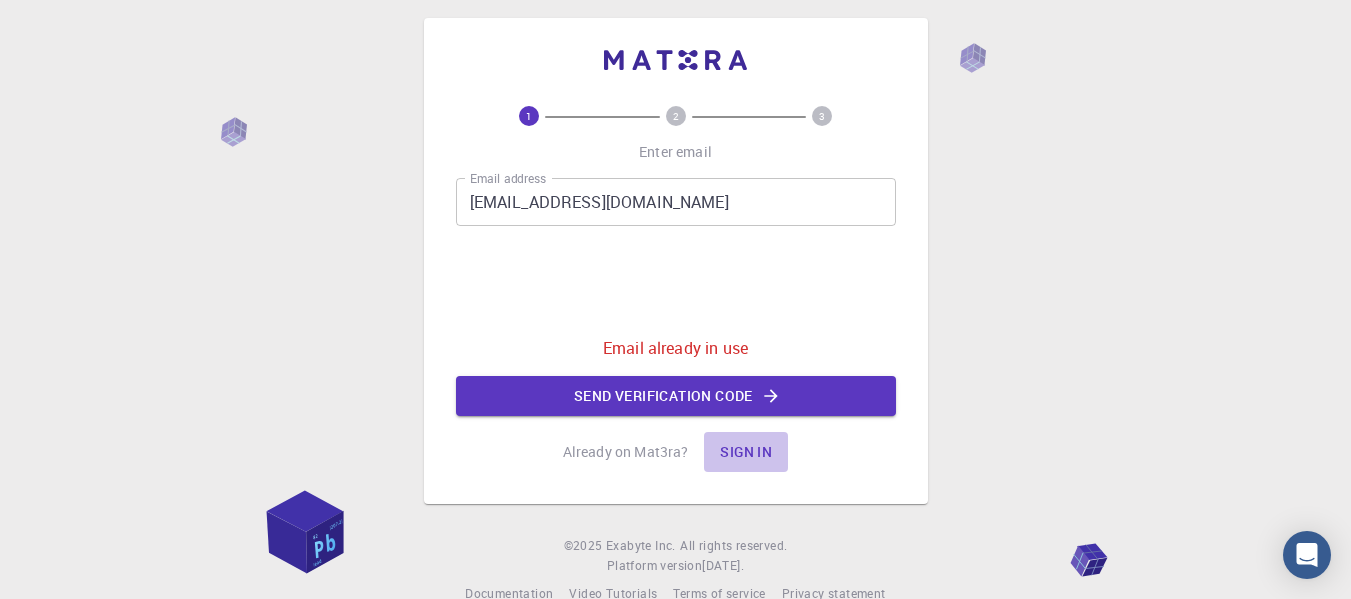 click on "Sign in" at bounding box center (746, 452) 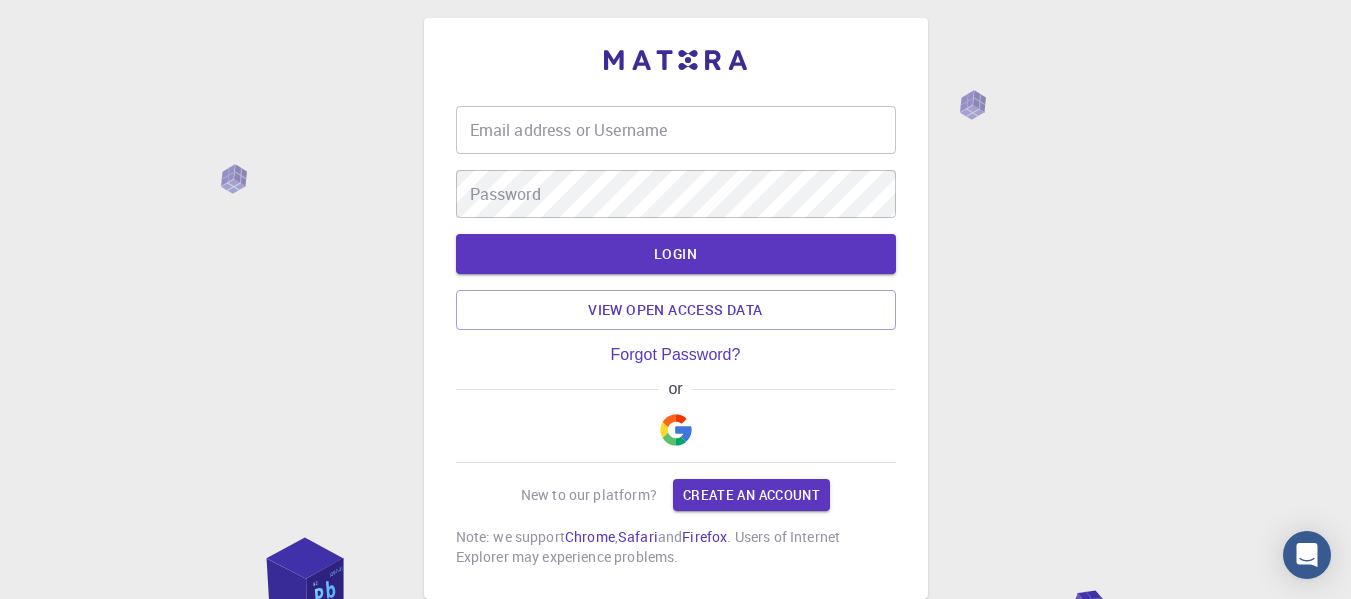 click on "Email address or Username" at bounding box center (676, 130) 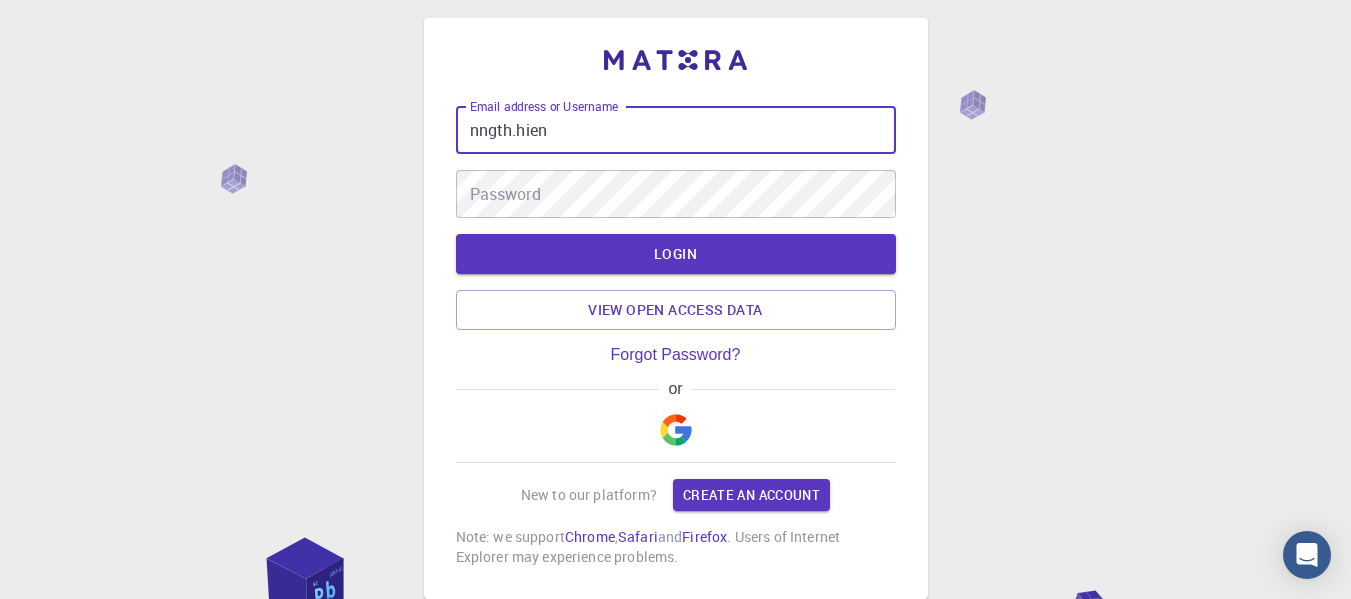 type on "nngth.hien" 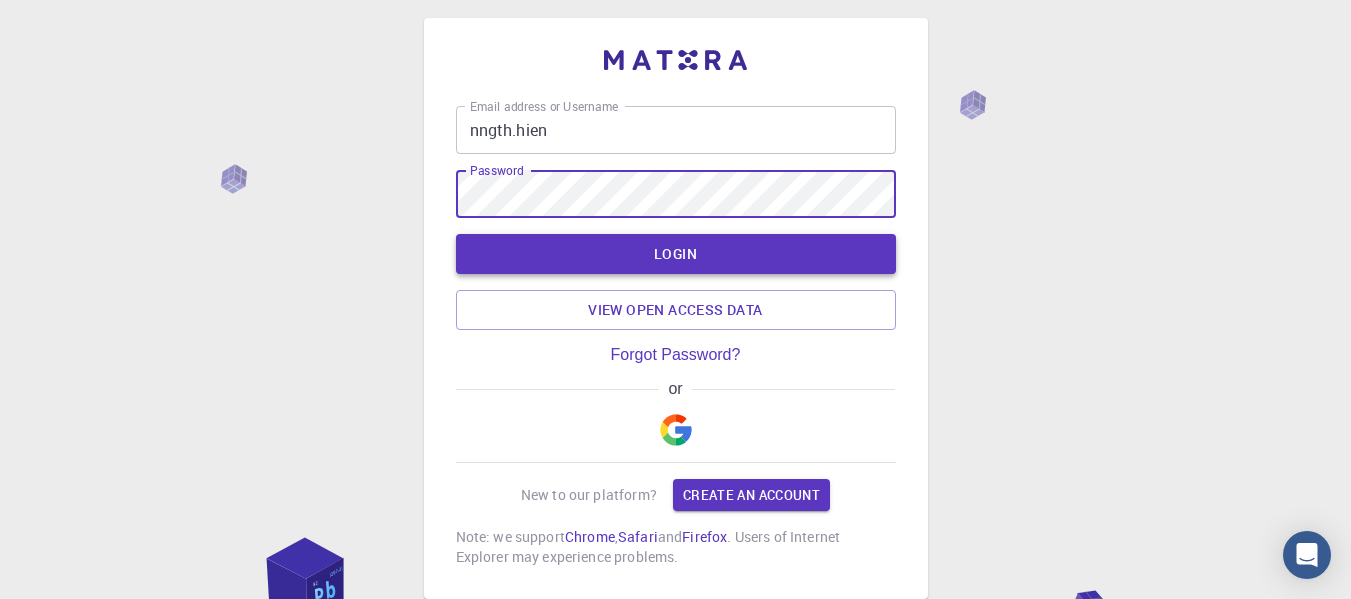 click on "LOGIN" at bounding box center [676, 254] 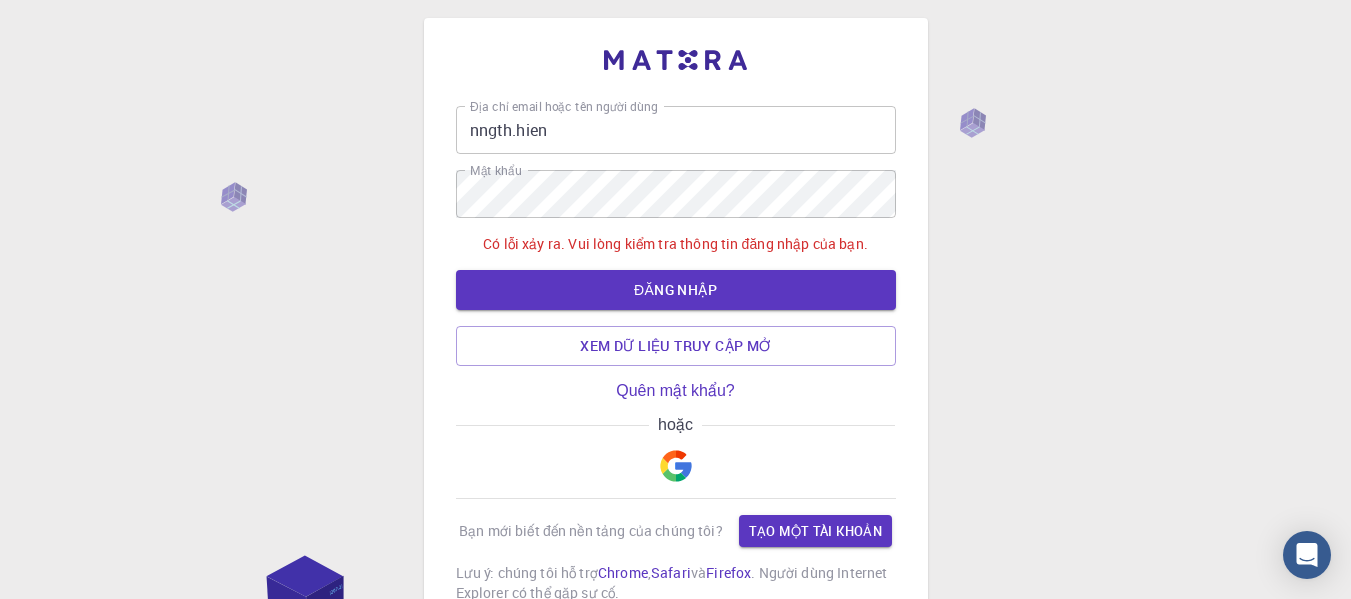 click at bounding box center (676, 466) 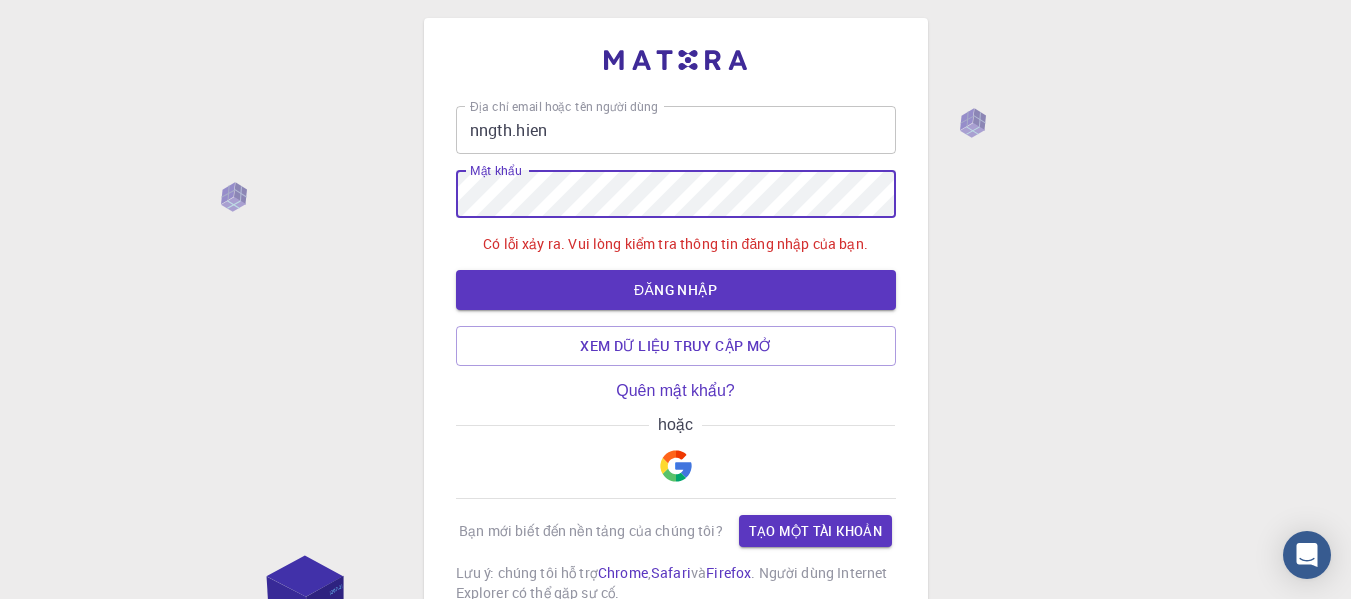 click on "Địa chỉ email hoặc tên người dùng nngth.hien Địa chỉ email hoặc tên người dùng Mật khẩu Mật khẩu Có lỗi xảy ra. Vui lòng kiểm tra thông tin đăng nhập của bạn. ĐĂNG NHẬP Xem dữ liệu truy cập mở Quên mật khẩu? hoặc Bạn mới biết đến nền tảng của chúng tôi? Tạo một tài khoản Lưu ý: chúng tôi hỗ trợ   Chrome  ,   Safari   và   Firefox  . Người dùng Internet Explorer có thể gặp sự cố. ©  2025   Công ty Exabyte   Mọi quyền được bảo lưu. Phiên bản nền tảng  2025.6.26  . Tài liệu Video hướng dẫn Điều khoản dịch vụ Tuyên bố về quyền riêng tư" at bounding box center [675, 376] 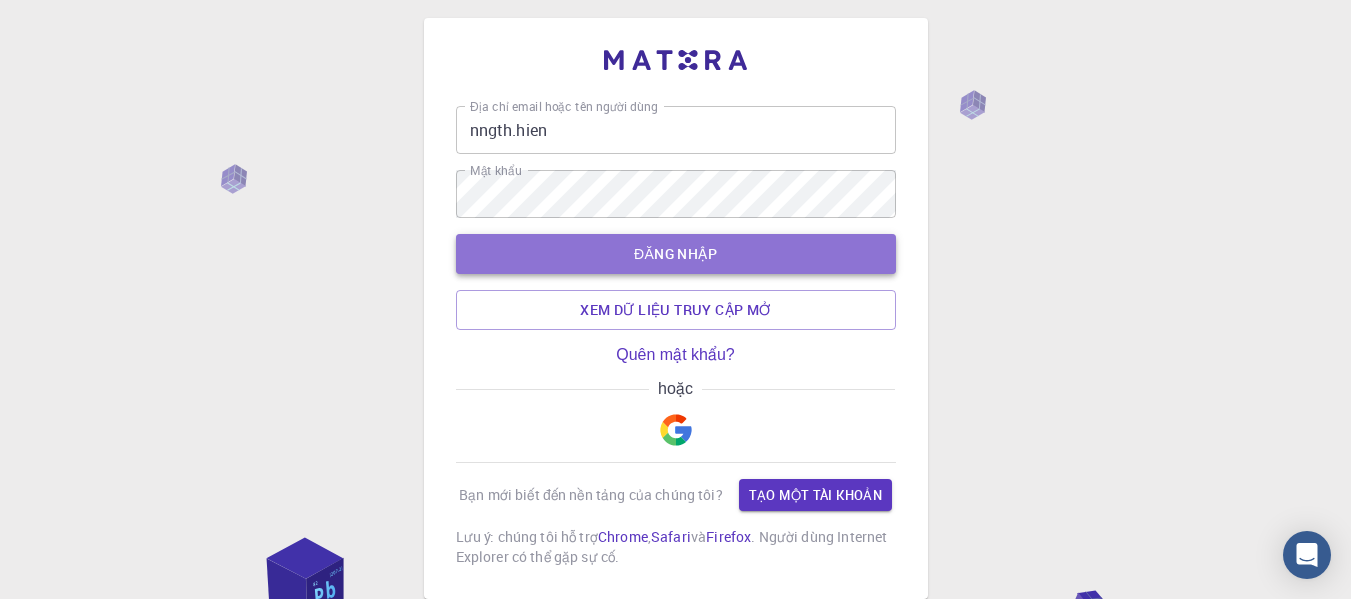 click on "ĐĂNG NHẬP" at bounding box center [675, 254] 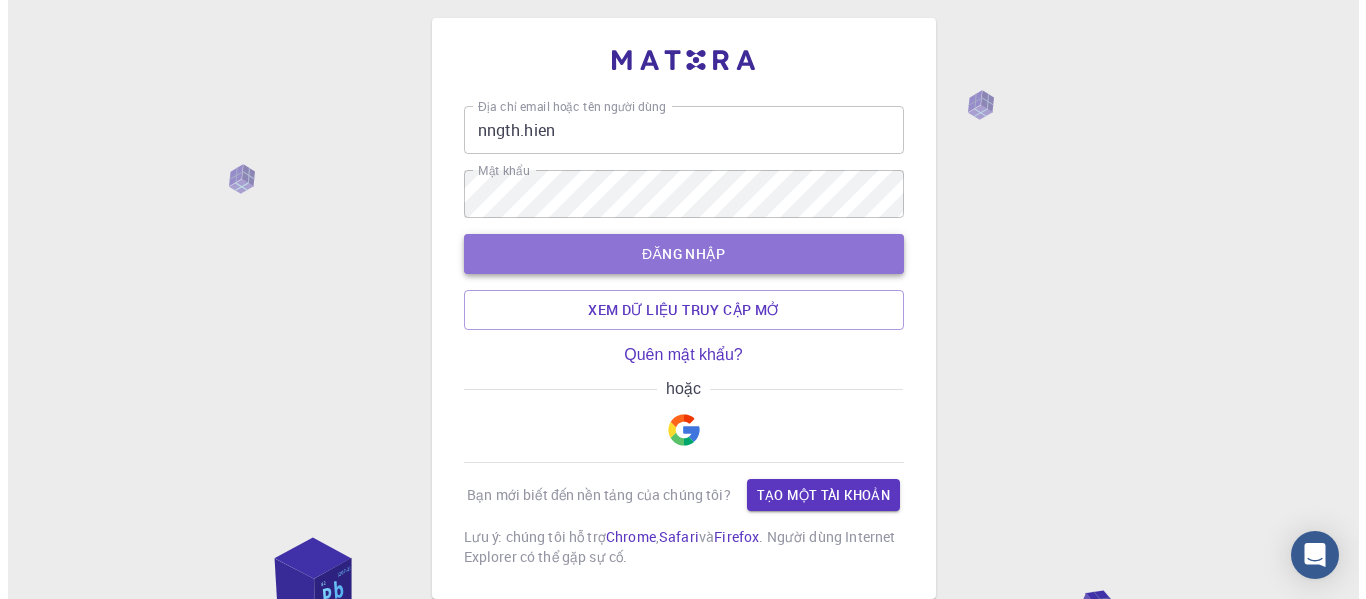 scroll, scrollTop: 0, scrollLeft: 0, axis: both 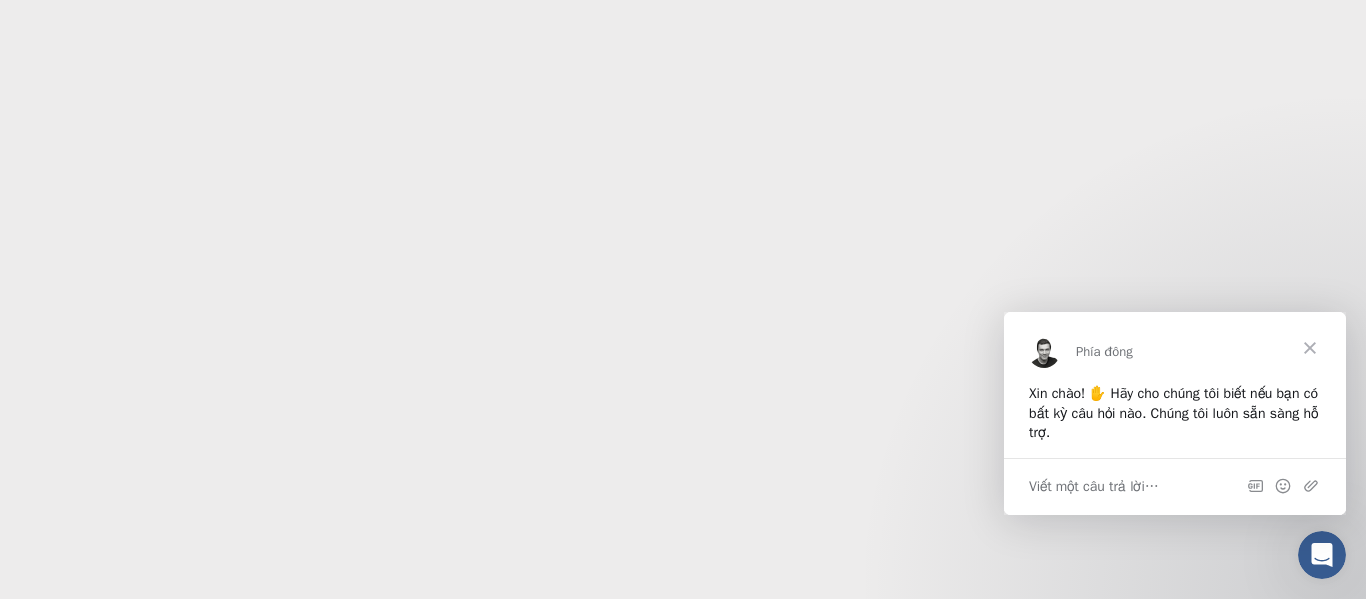 click at bounding box center (1310, 348) 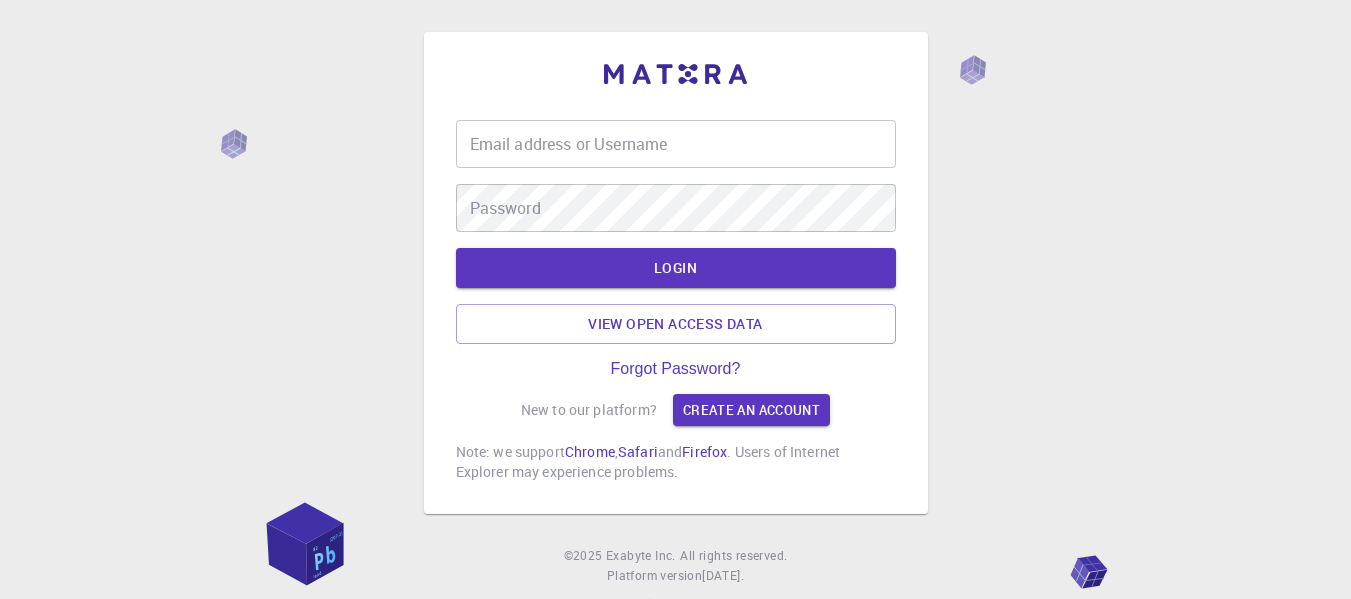 scroll, scrollTop: 0, scrollLeft: 0, axis: both 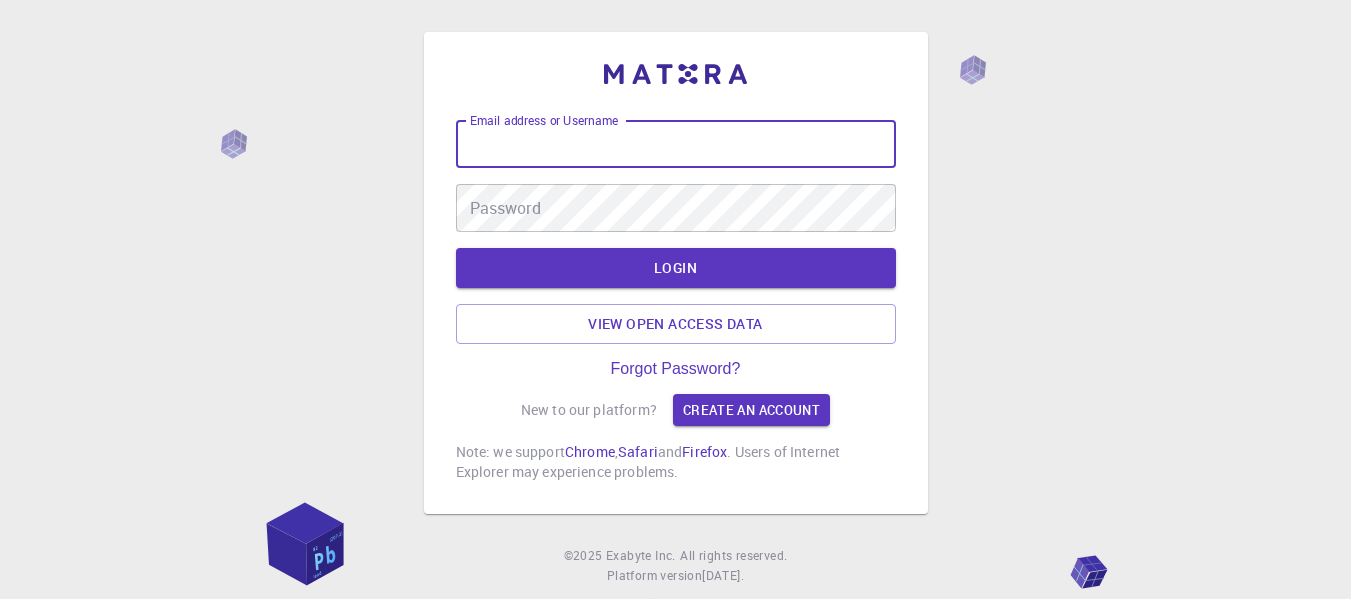 click on "Email address or Username" at bounding box center [676, 144] 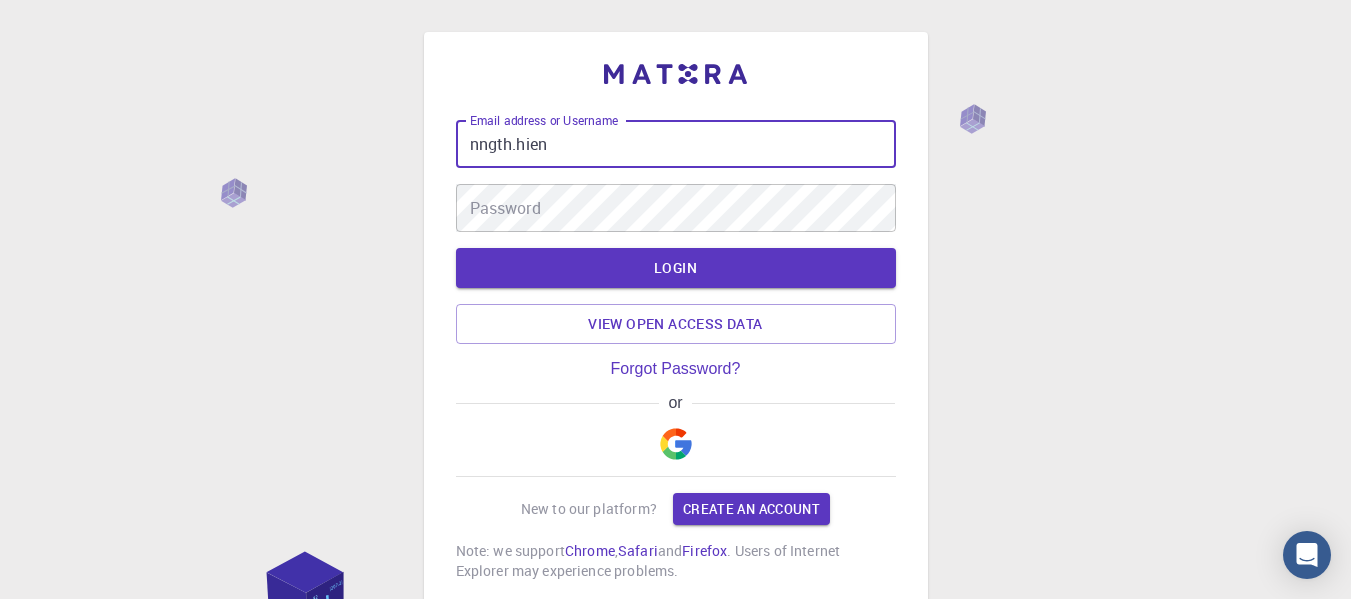drag, startPoint x: 564, startPoint y: 144, endPoint x: 374, endPoint y: 156, distance: 190.37857 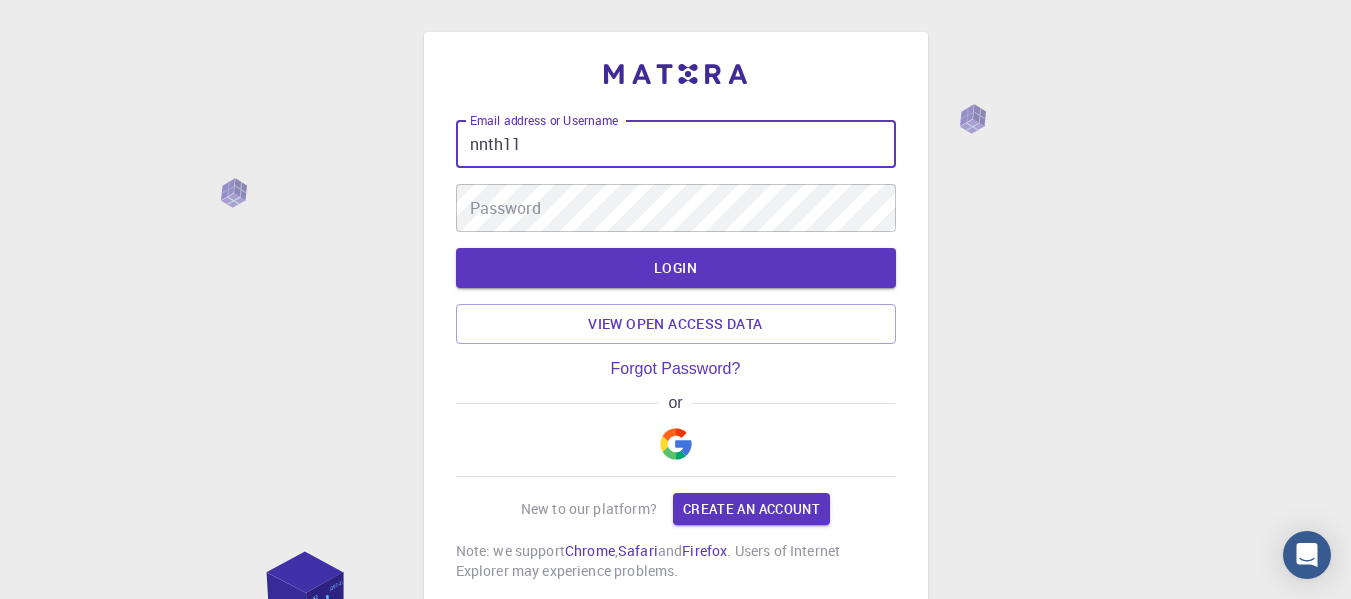 type on "nnth11" 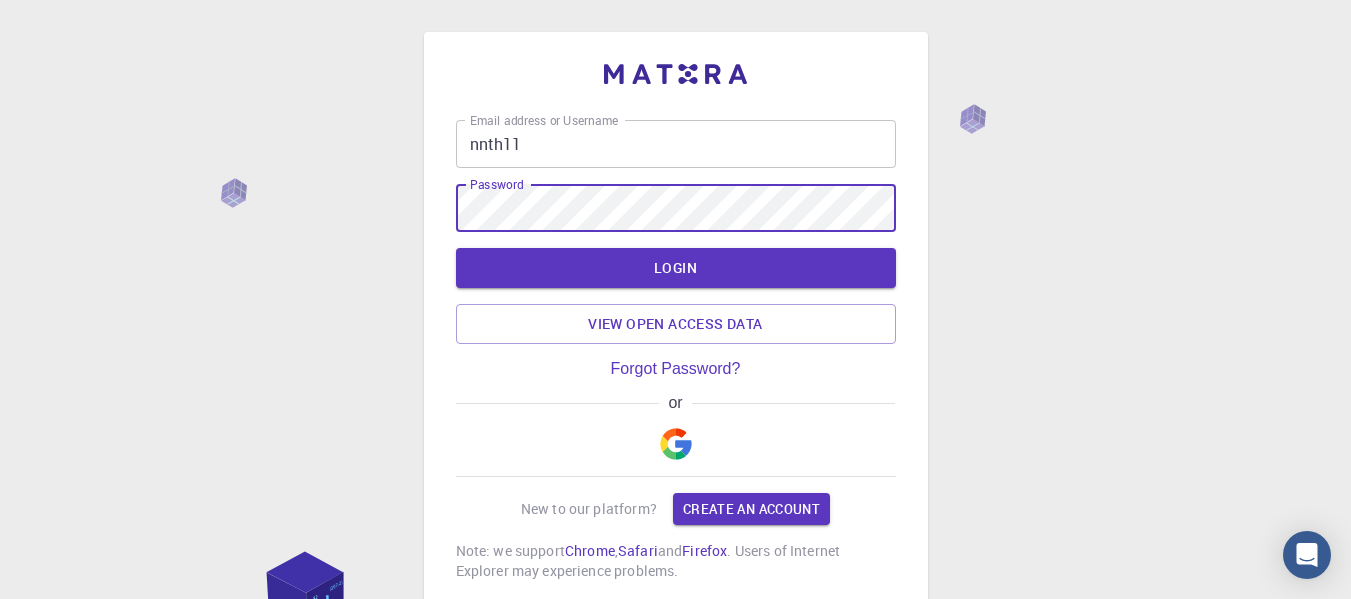 click on "LOGIN" at bounding box center [676, 268] 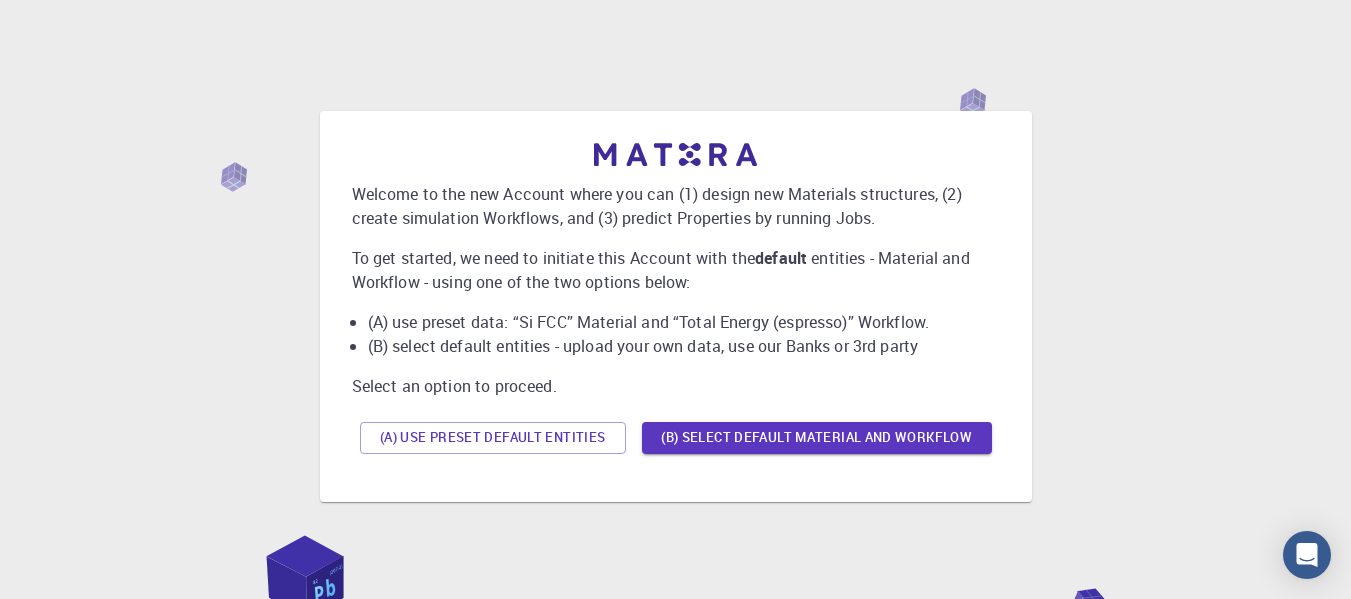 scroll, scrollTop: 0, scrollLeft: 0, axis: both 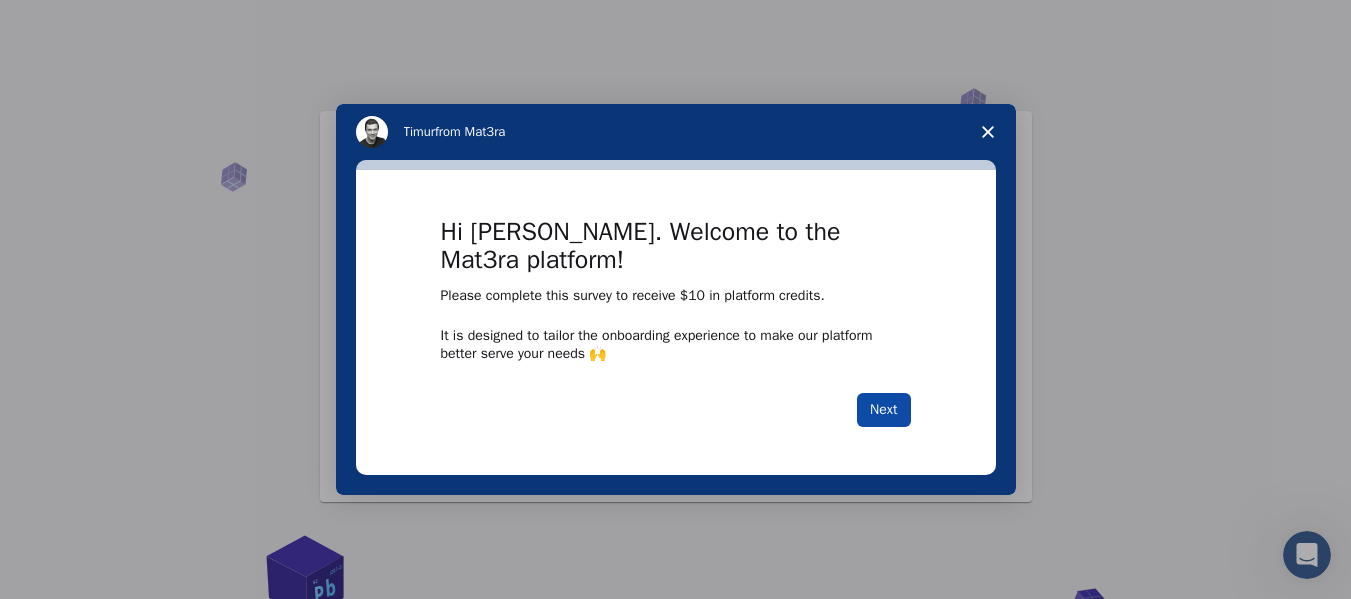 click on "Next" at bounding box center [883, 410] 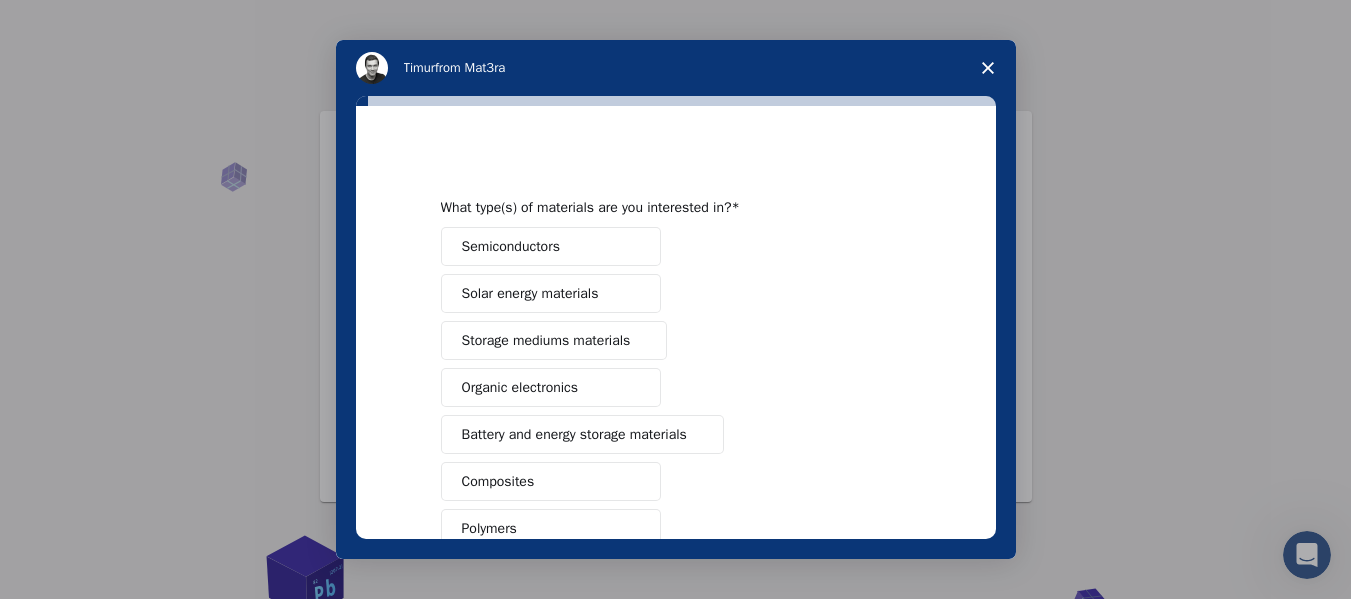 scroll, scrollTop: 0, scrollLeft: 0, axis: both 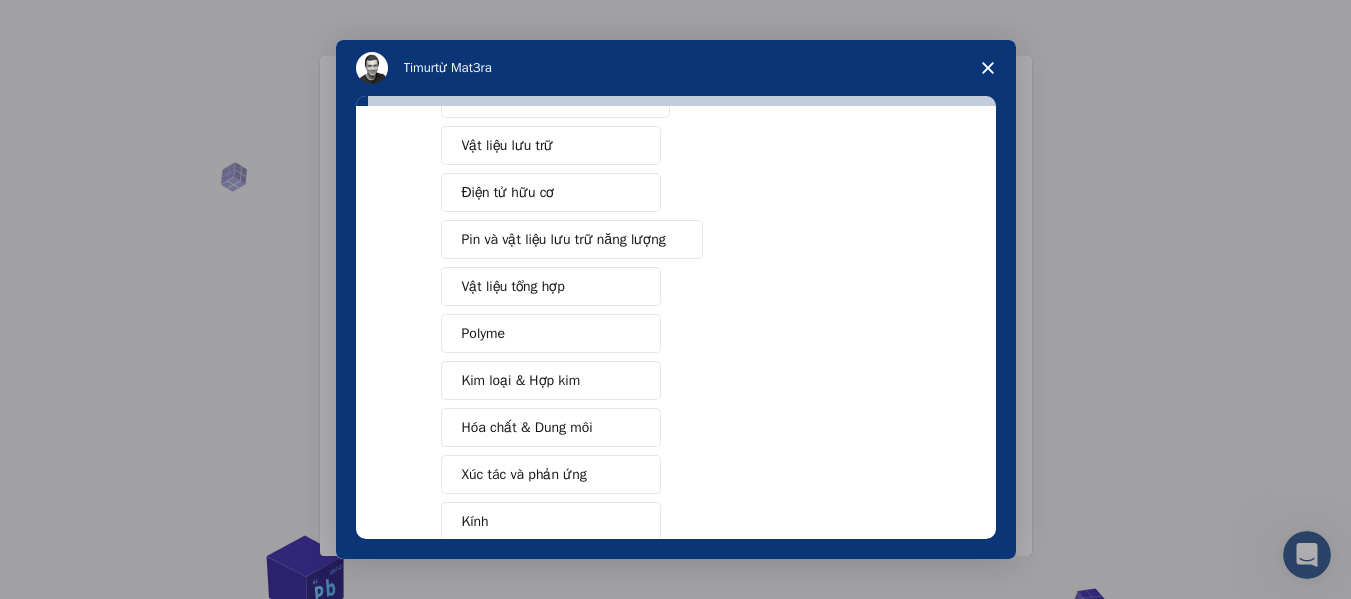click on "Vật liệu tổng hợp" at bounding box center (513, 286) 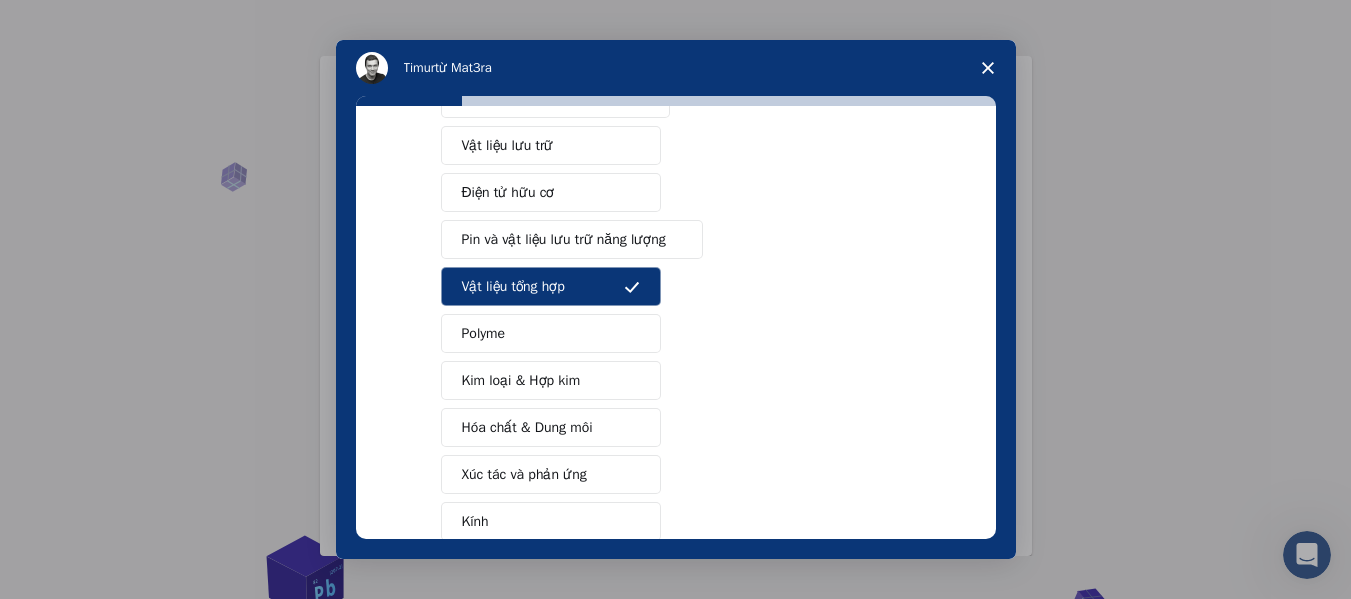 scroll, scrollTop: 300, scrollLeft: 0, axis: vertical 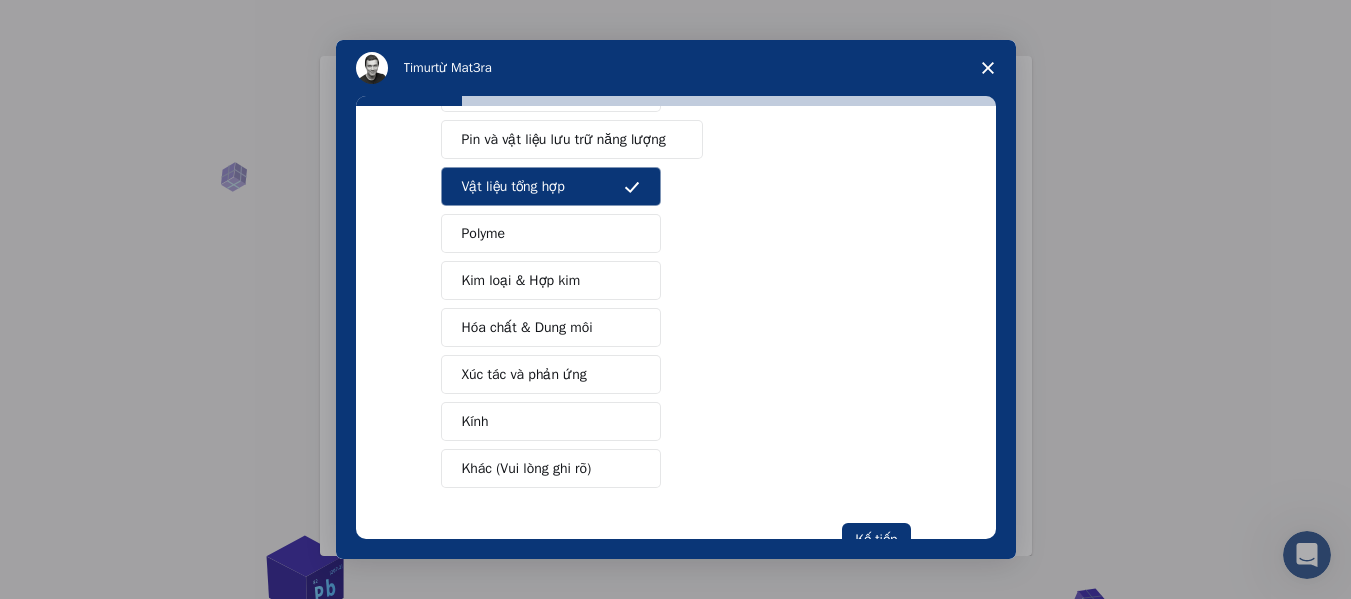 click on "Xúc tác và phản ứng" at bounding box center [524, 374] 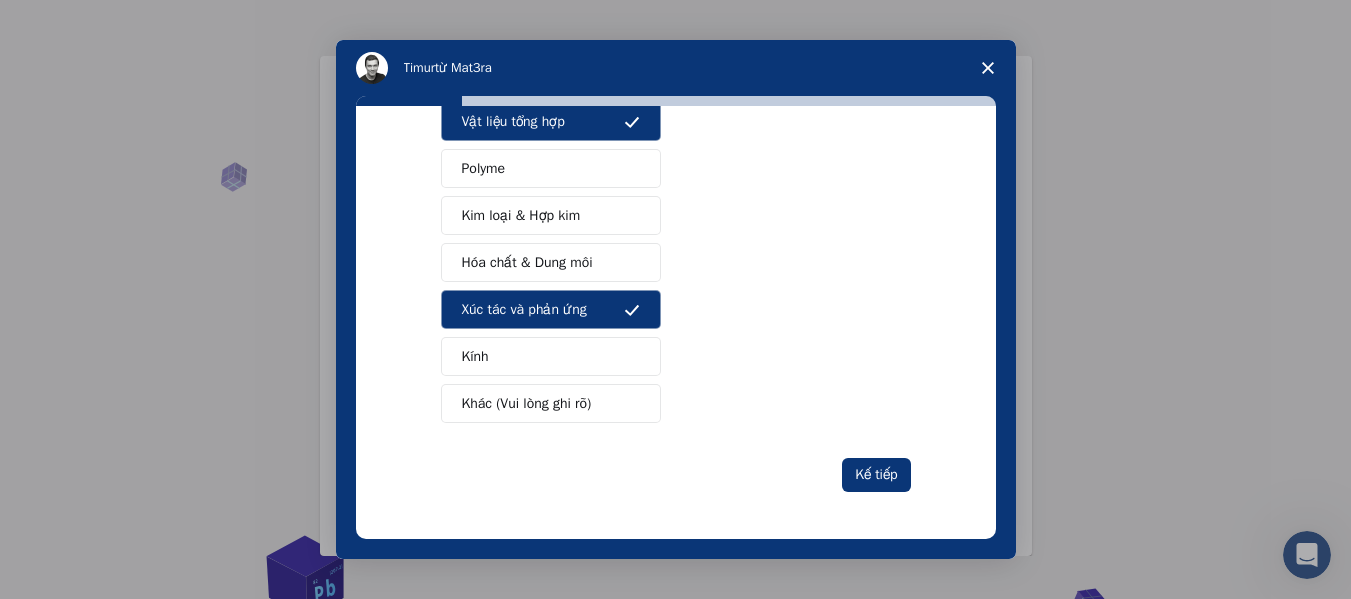 scroll, scrollTop: 366, scrollLeft: 0, axis: vertical 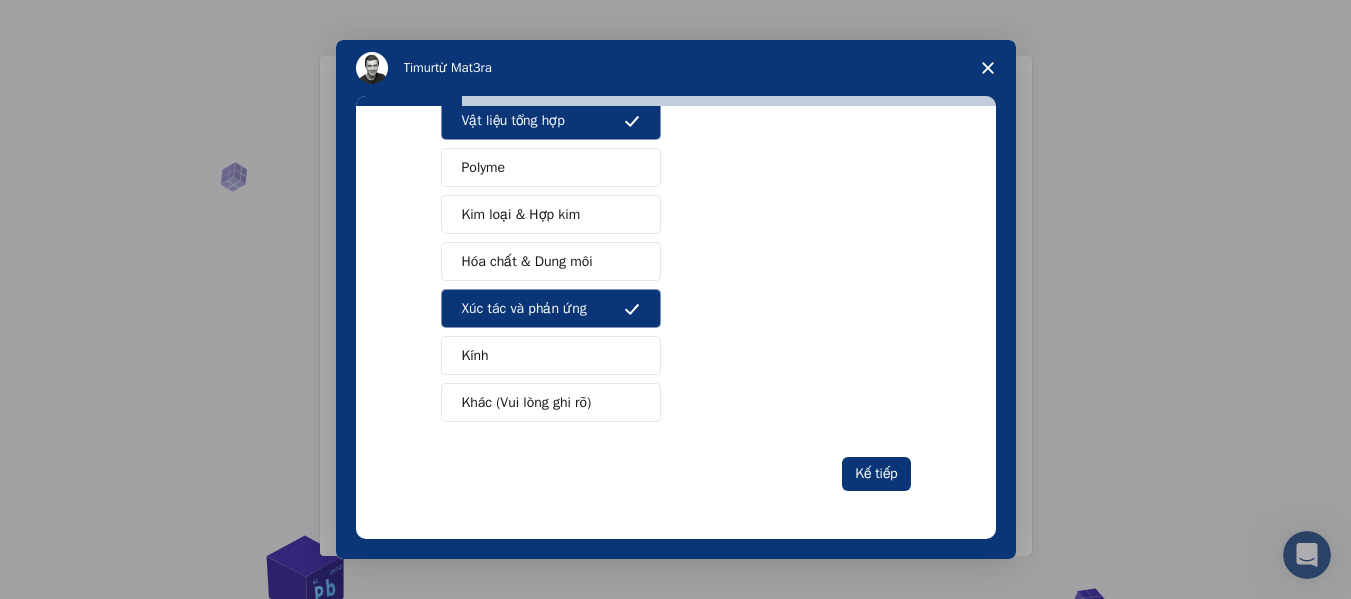 click on "Khác (Vui lòng ghi rõ)" at bounding box center [527, 402] 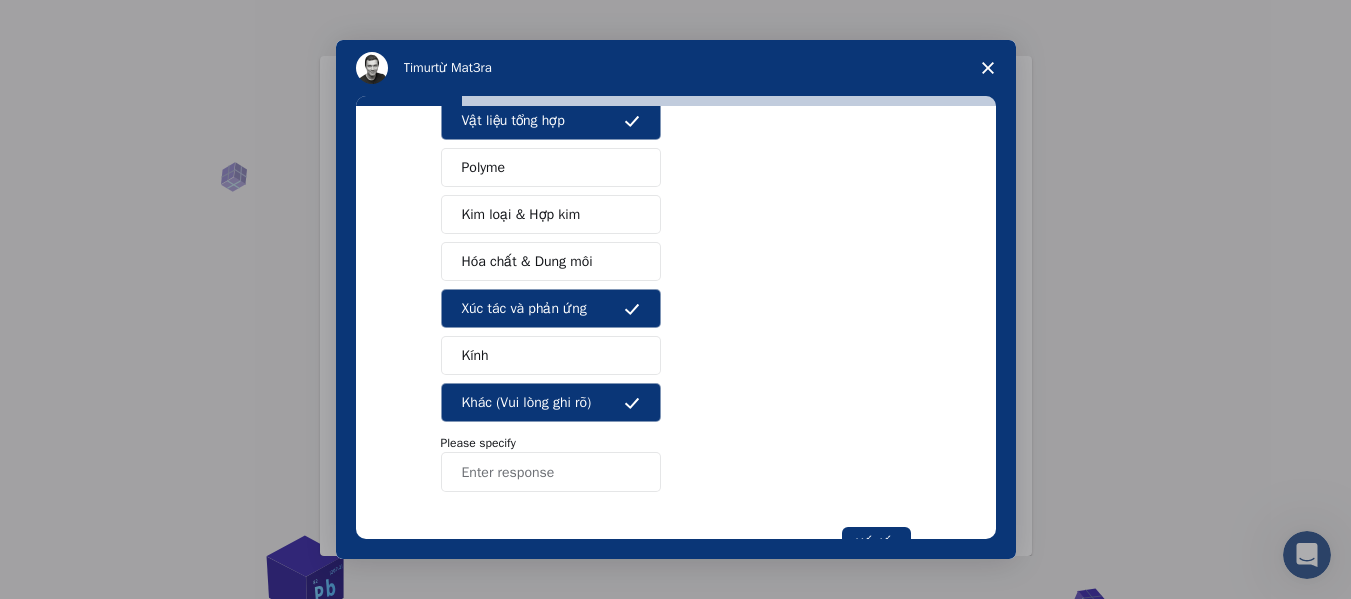 click on "Khác (Vui lòng ghi rõ)" at bounding box center (527, 402) 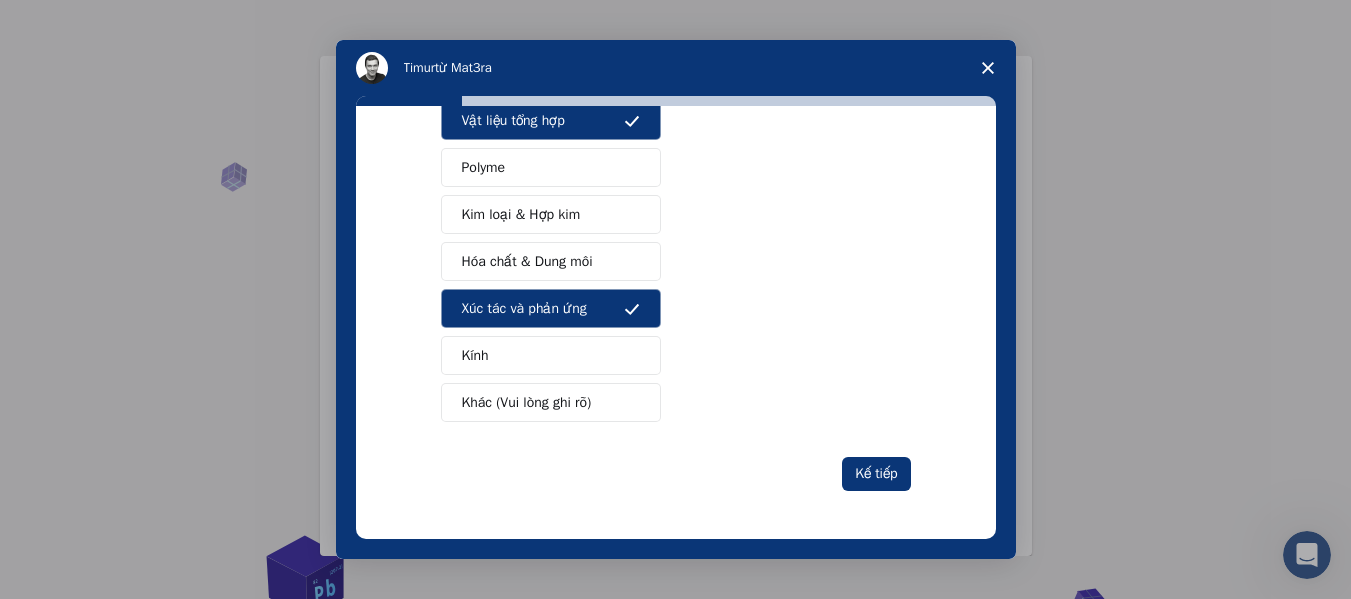 scroll, scrollTop: 266, scrollLeft: 0, axis: vertical 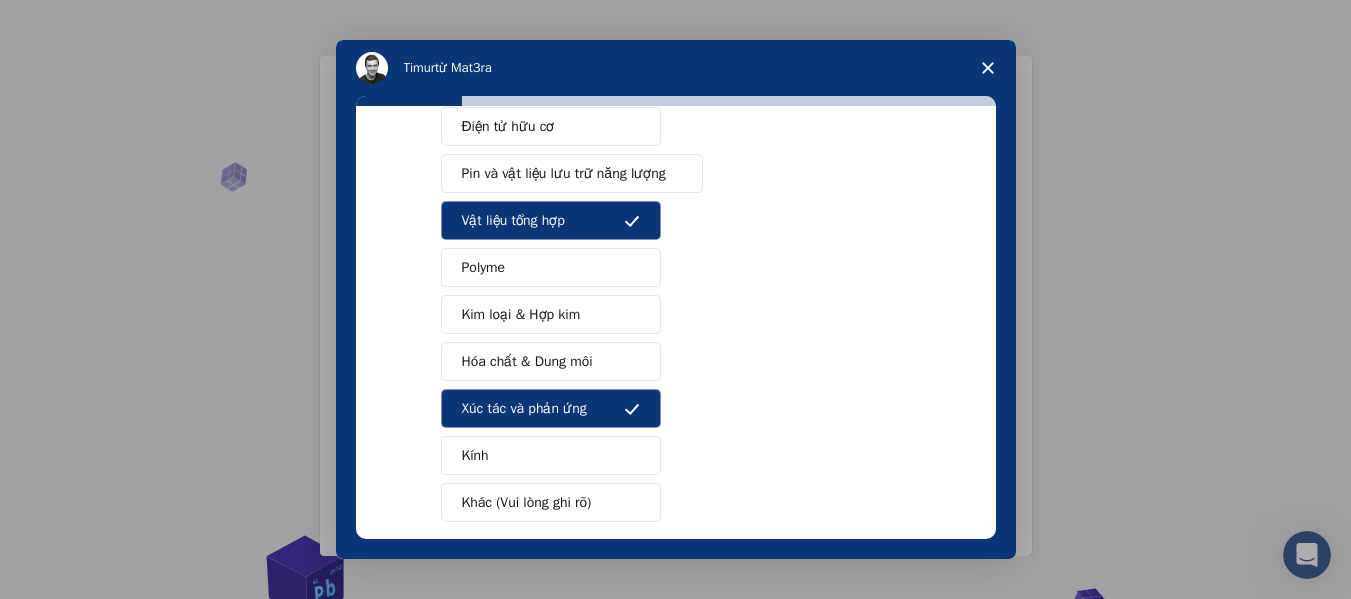 click on "Hóa chất & Dung môi" at bounding box center (551, 361) 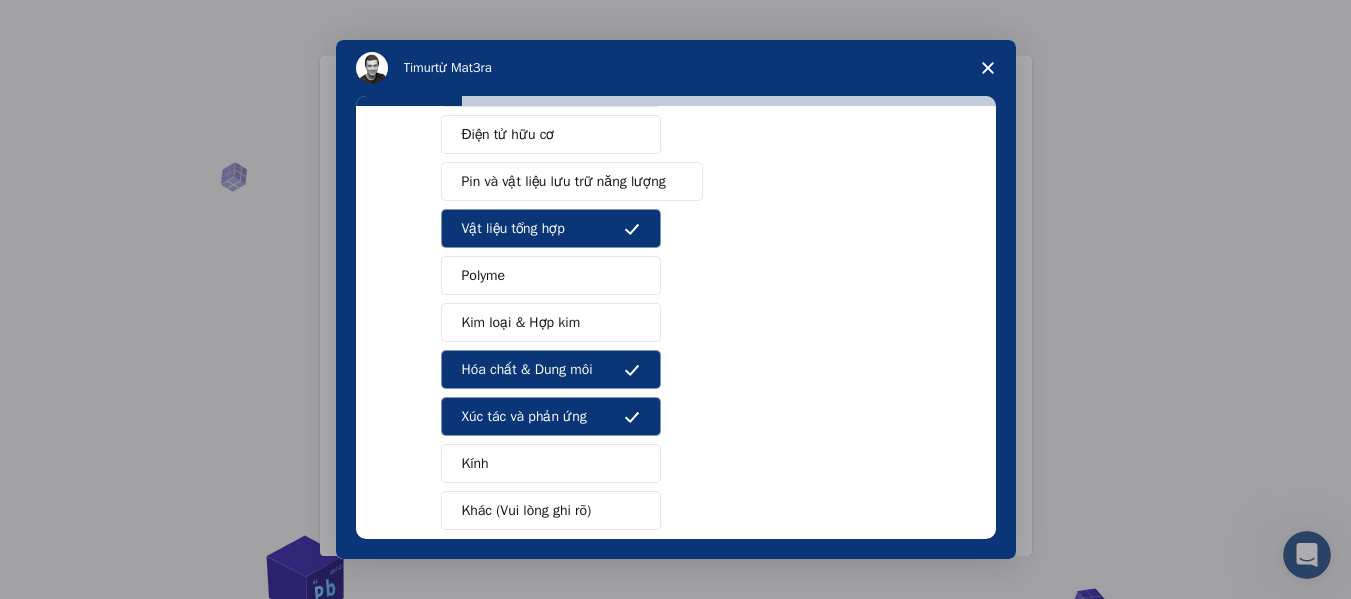 scroll, scrollTop: 366, scrollLeft: 0, axis: vertical 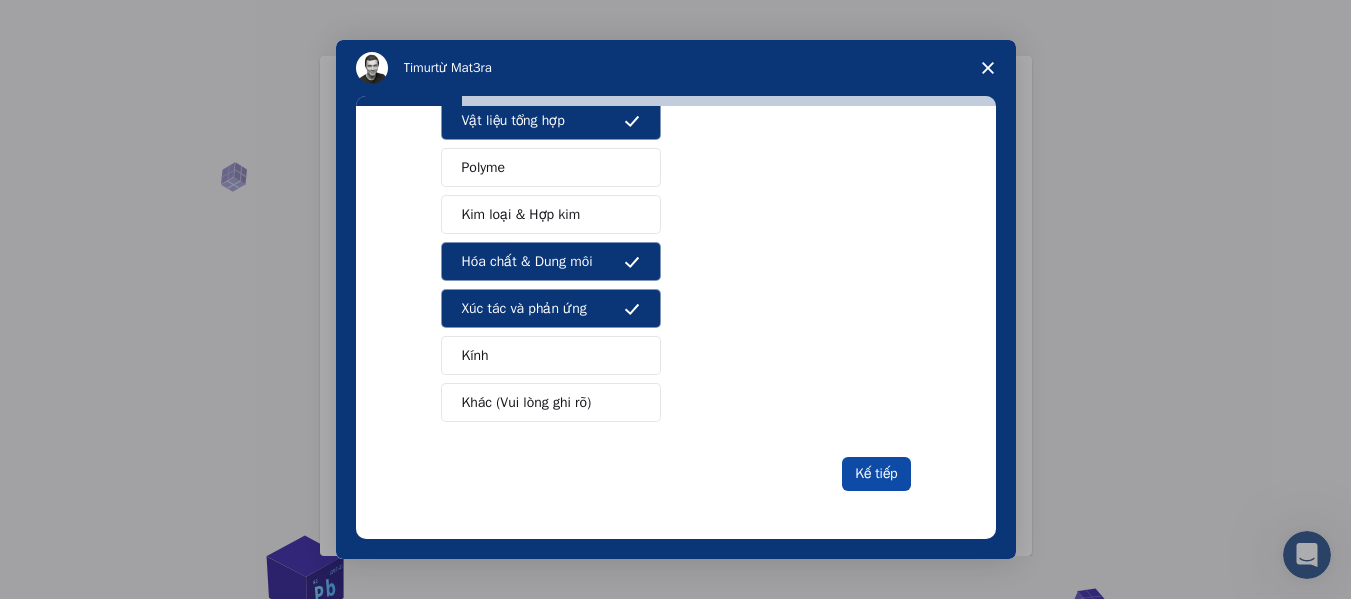 click on "Kế tiếp" at bounding box center (876, 473) 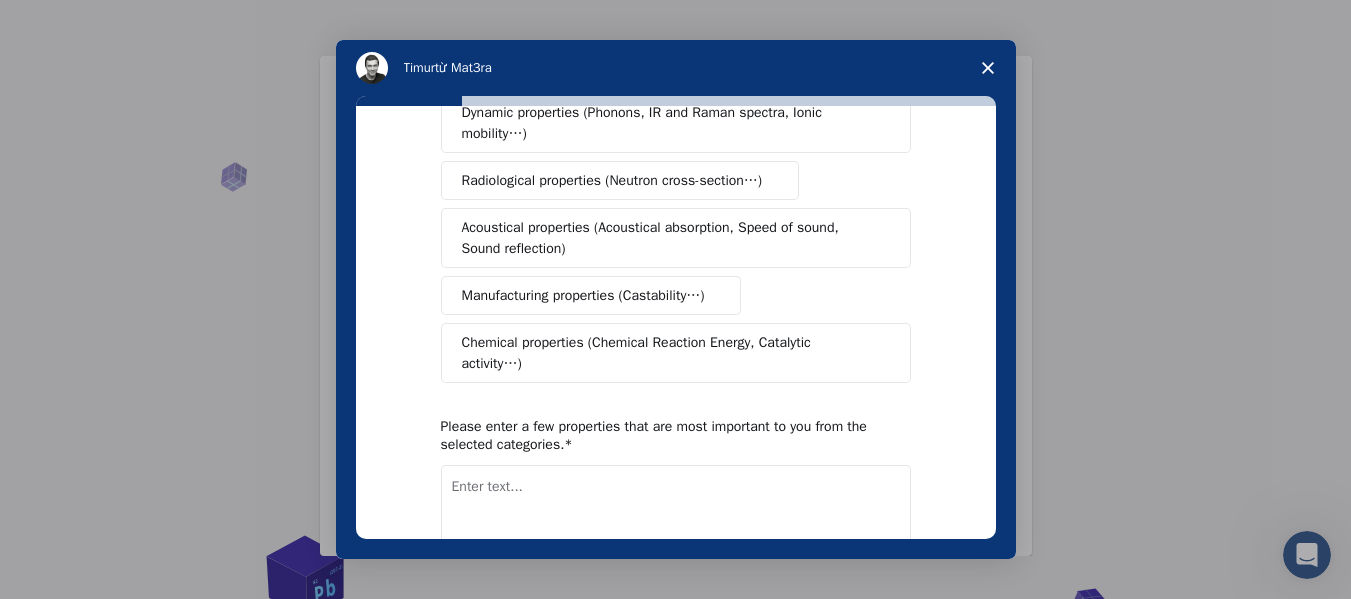 scroll, scrollTop: 0, scrollLeft: 0, axis: both 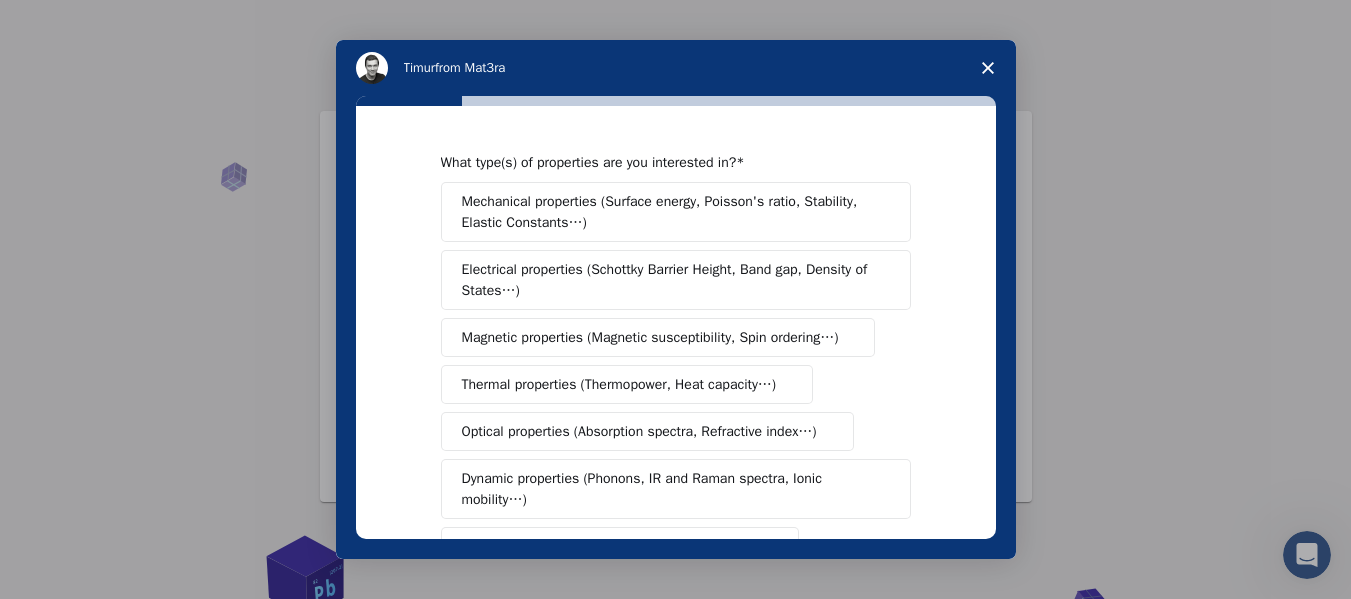 click on "Mechanical properties (Surface energy, Poisson's ratio, Stability, Elastic Constants…)" at bounding box center [669, 212] 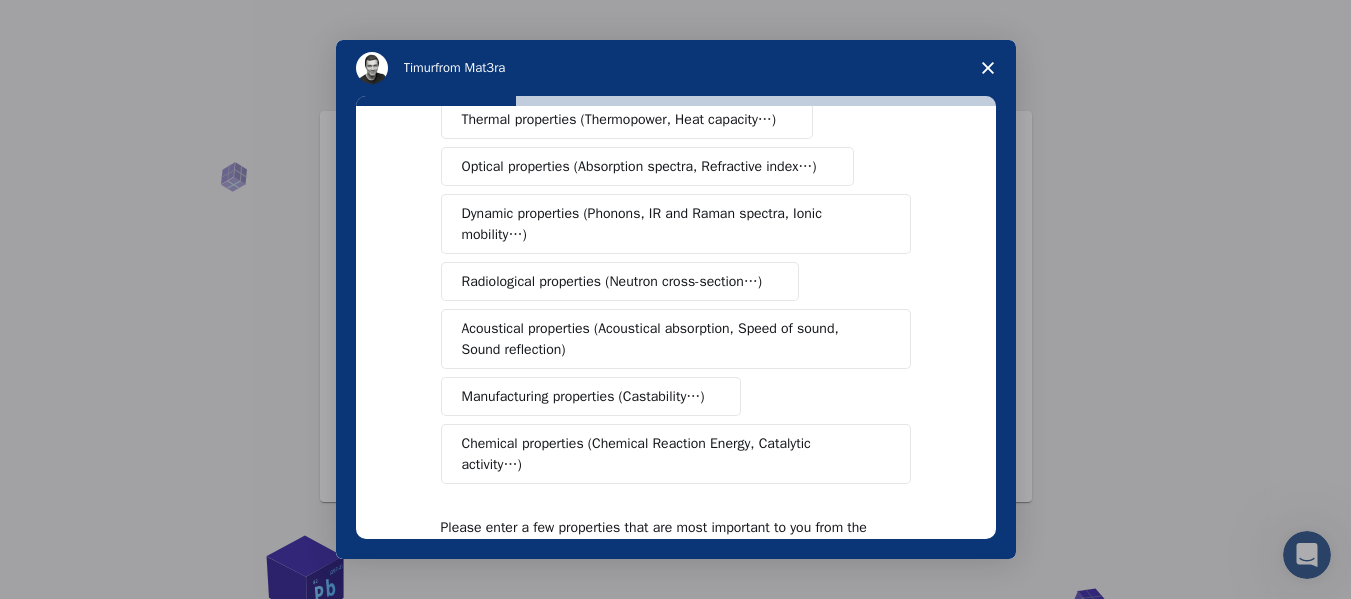 scroll, scrollTop: 300, scrollLeft: 0, axis: vertical 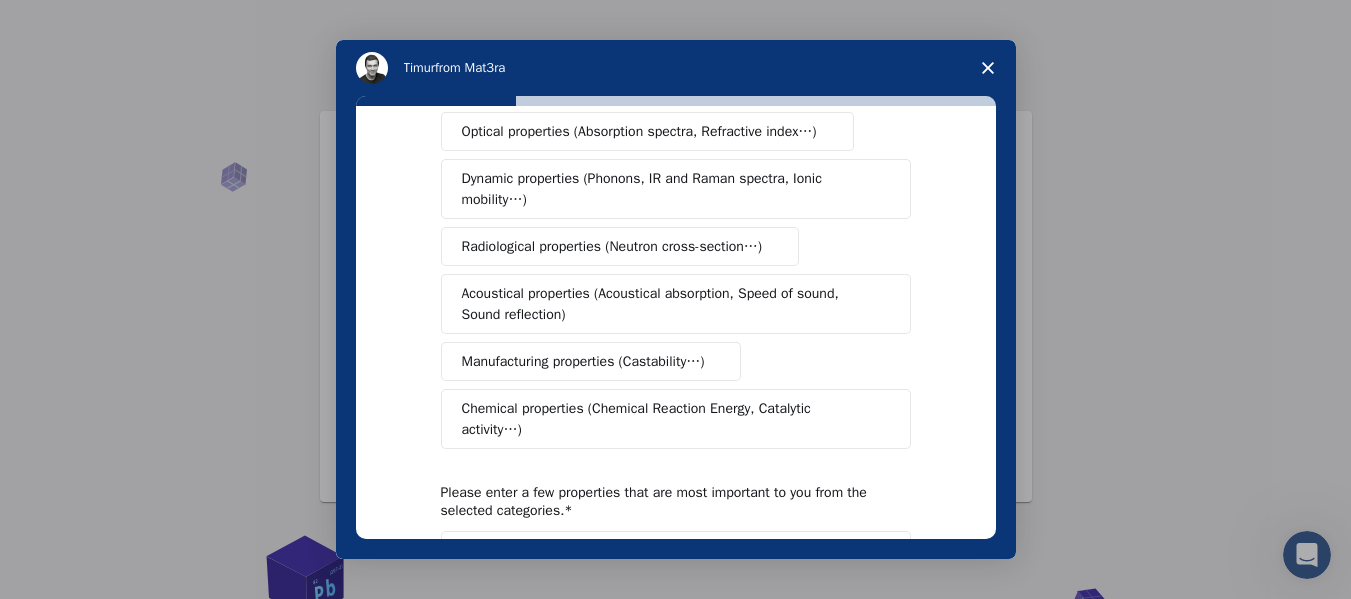 click on "Chemical properties (Chemical Reaction Energy, Catalytic activity…)" at bounding box center [676, 419] 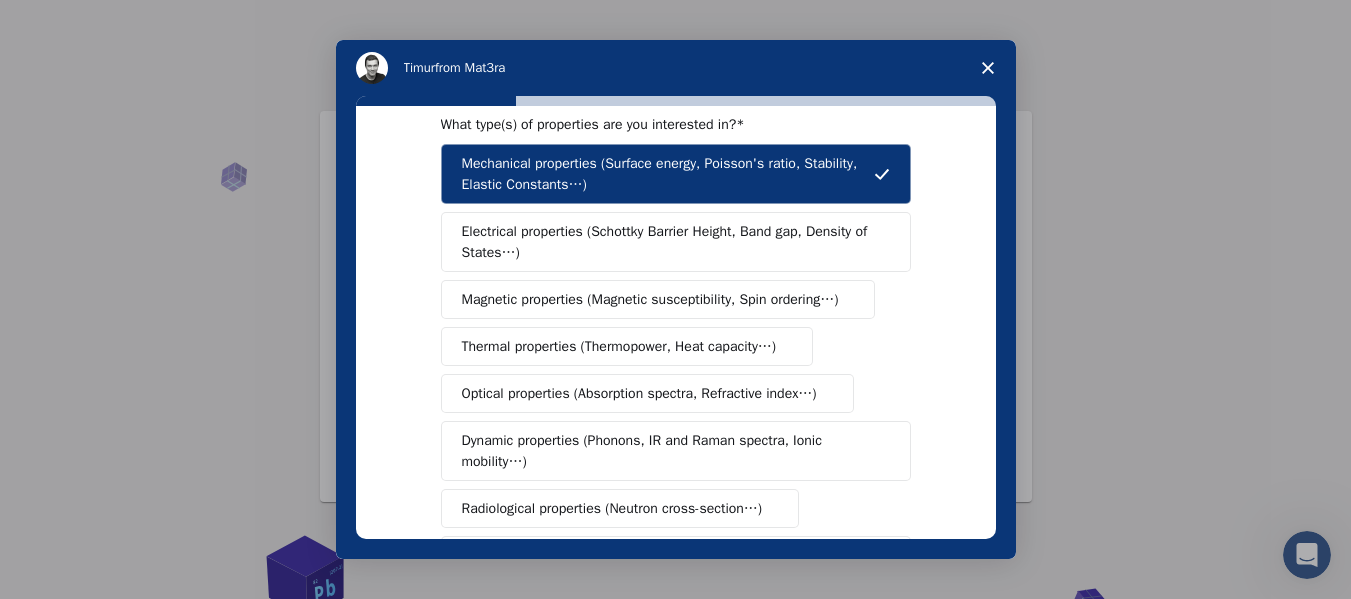 scroll, scrollTop: 0, scrollLeft: 0, axis: both 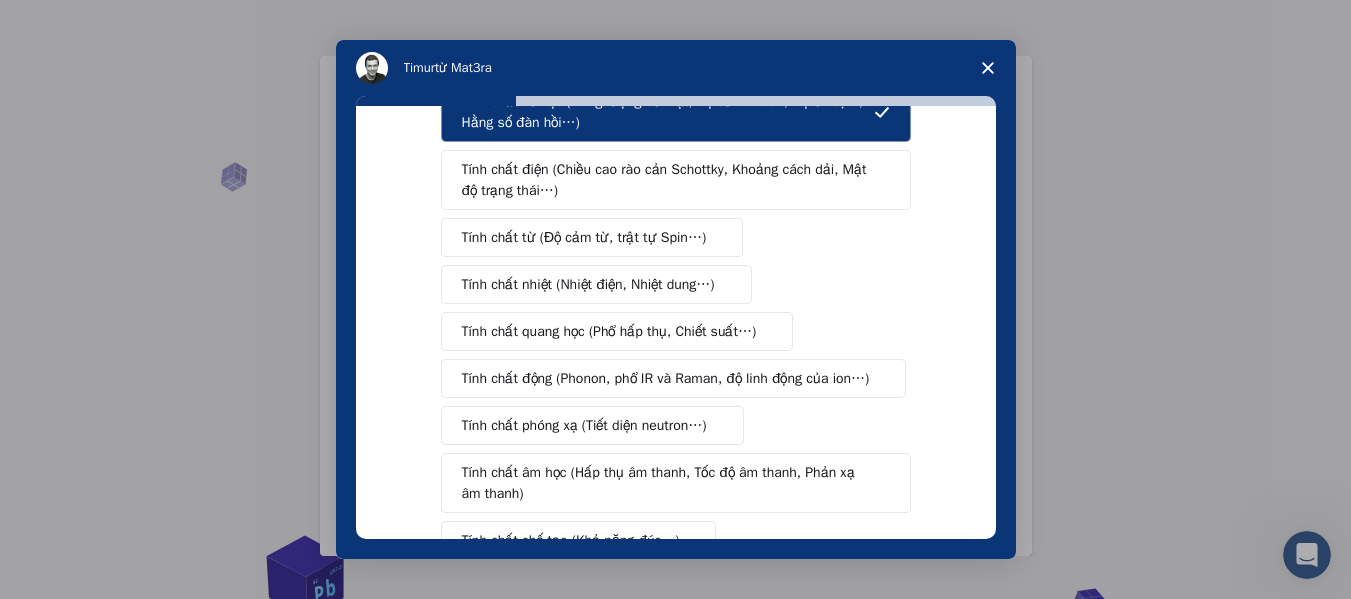 click on "Tính chất điện (Chiều cao rào cản Schottky, Khoảng cách dải, Mật độ trạng thái…)" at bounding box center [664, 180] 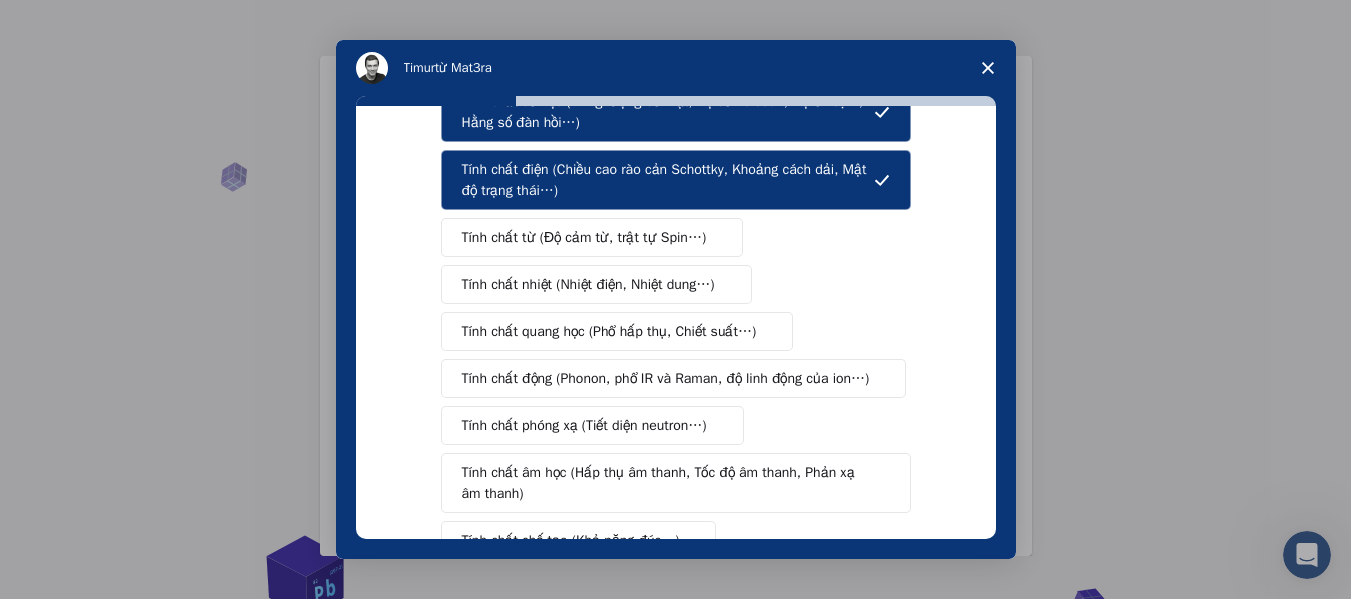 scroll, scrollTop: 200, scrollLeft: 0, axis: vertical 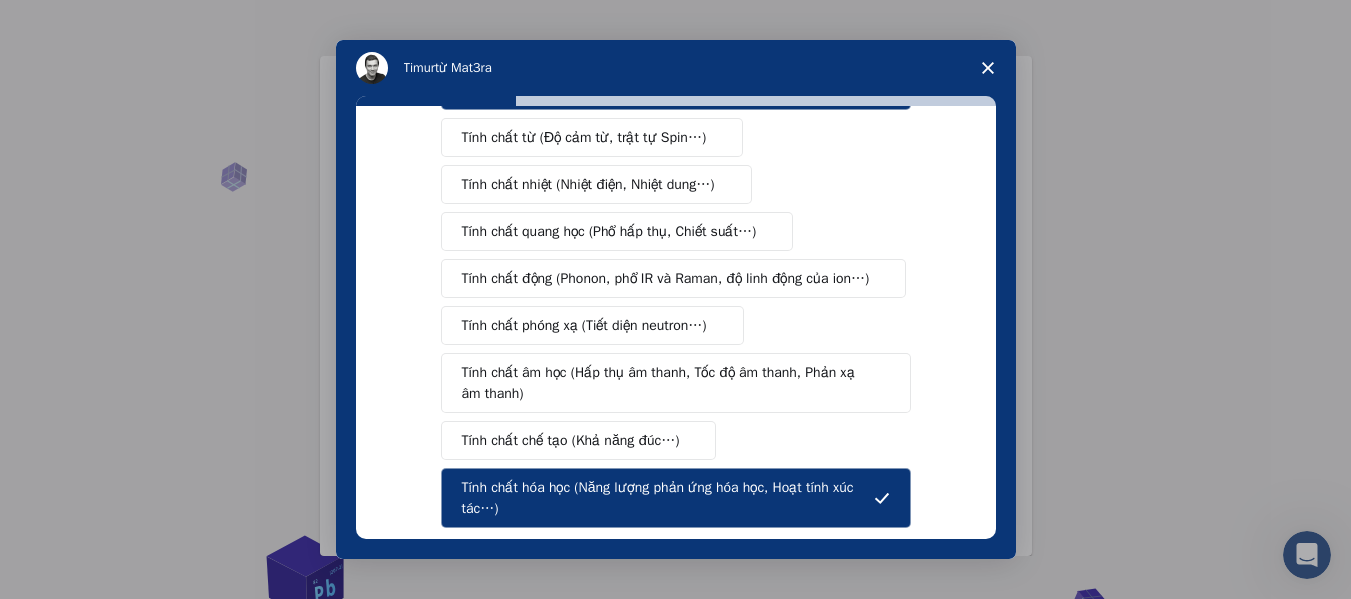 click on "Tính chất quang học (Phổ hấp thụ, Chiết suất…)" at bounding box center [609, 231] 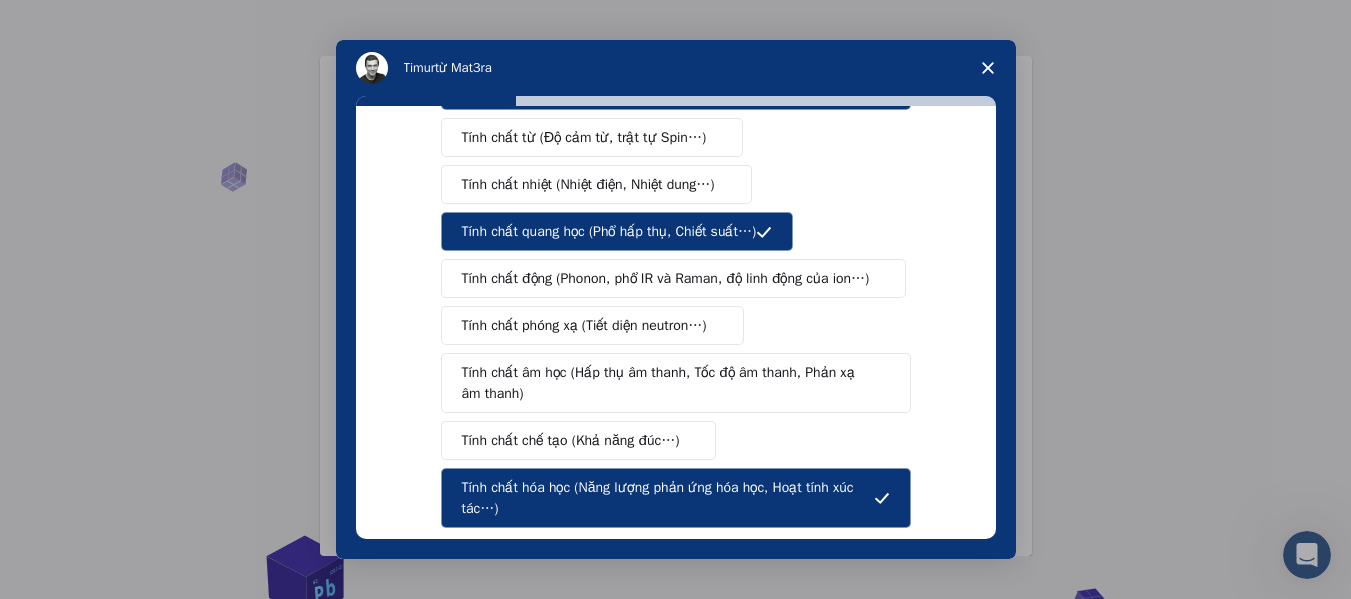 click on "Tính chất động (Phonon, phổ IR và Raman, độ linh động của ion…)" at bounding box center (666, 278) 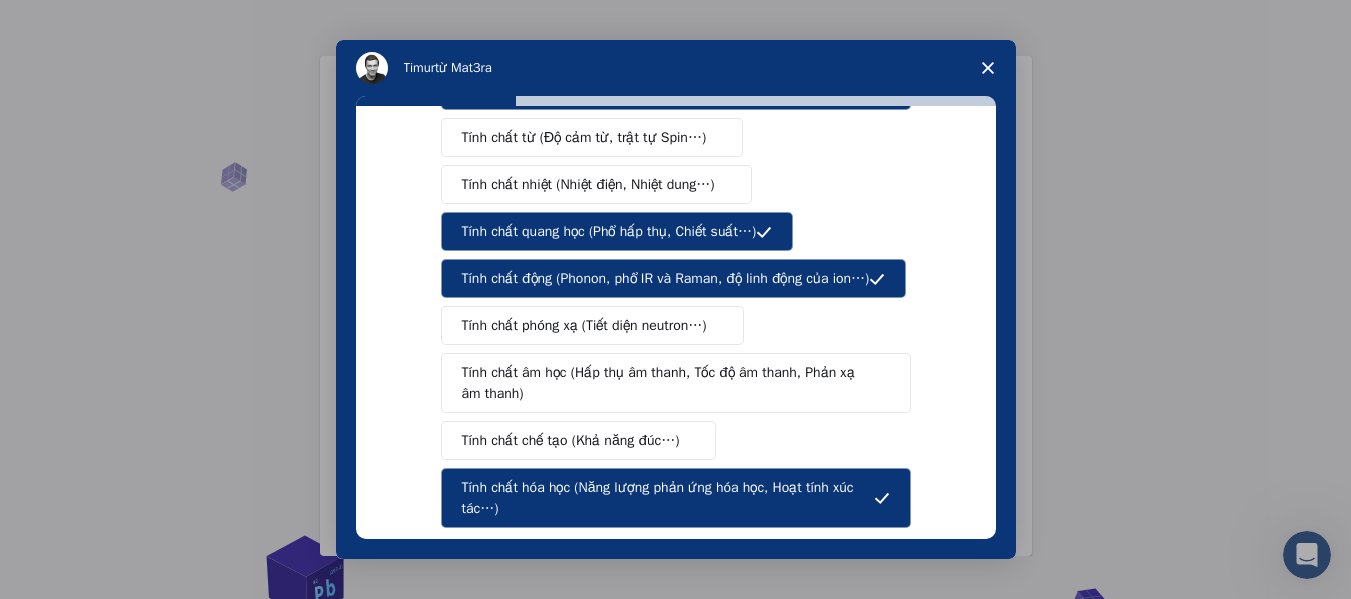scroll, scrollTop: 300, scrollLeft: 0, axis: vertical 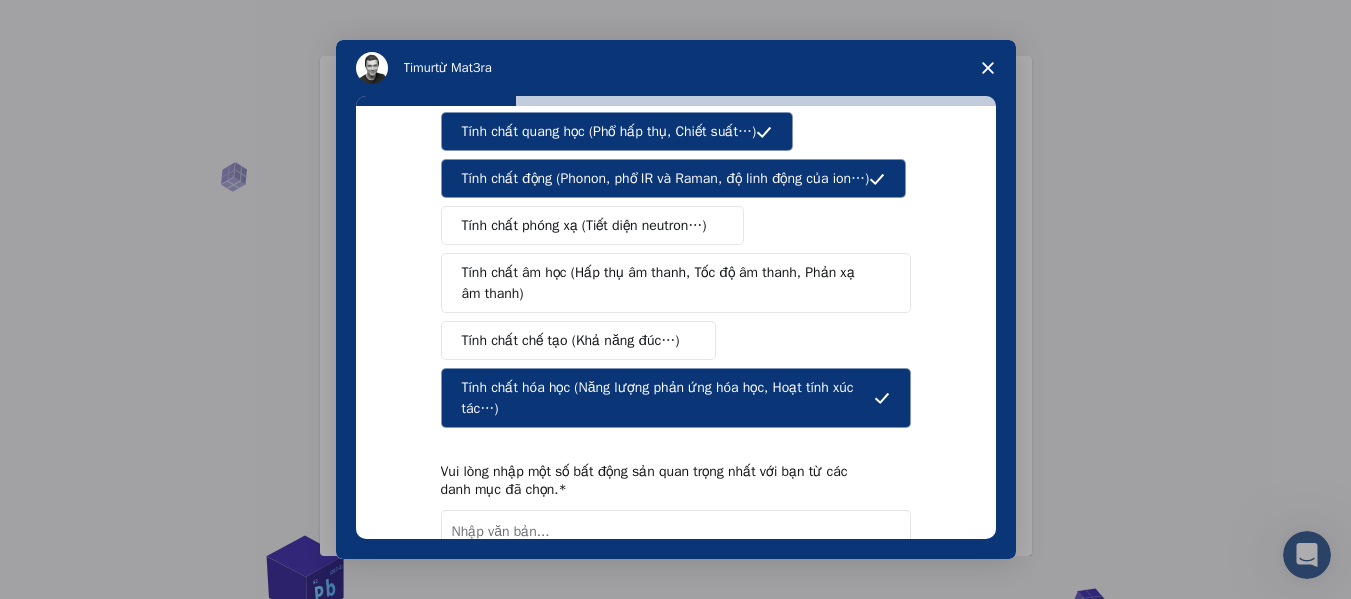 click on "Tính chất chế tạo (Khả năng đúc…)" at bounding box center [579, 340] 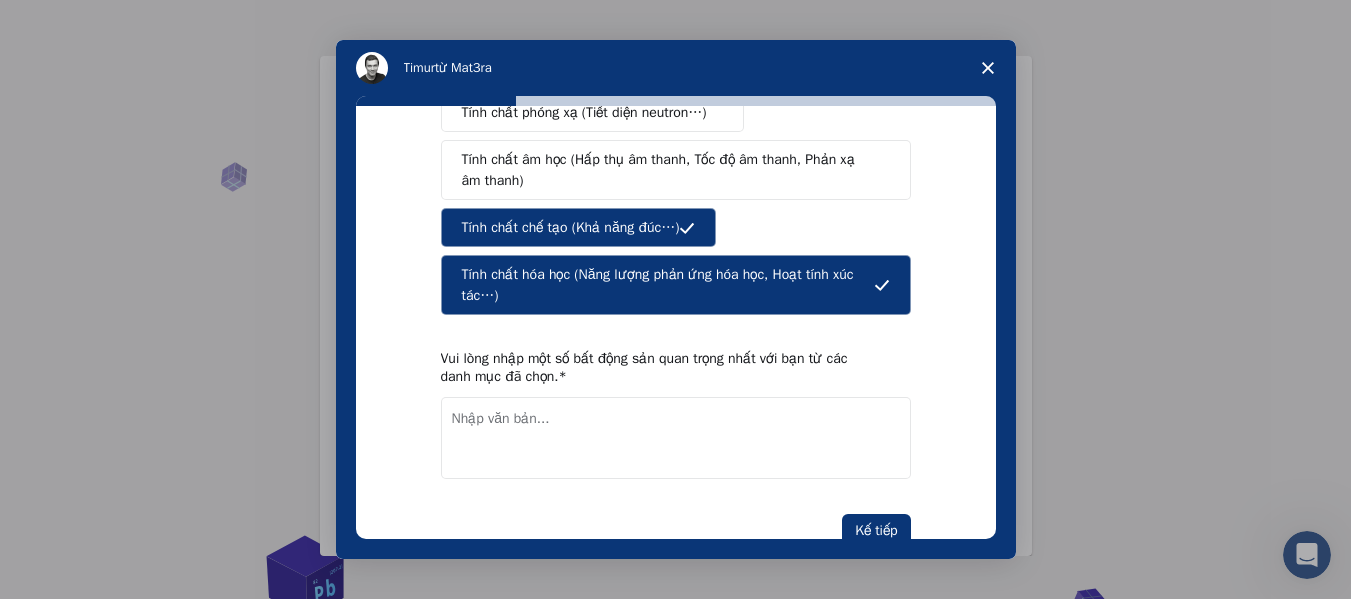 scroll, scrollTop: 470, scrollLeft: 0, axis: vertical 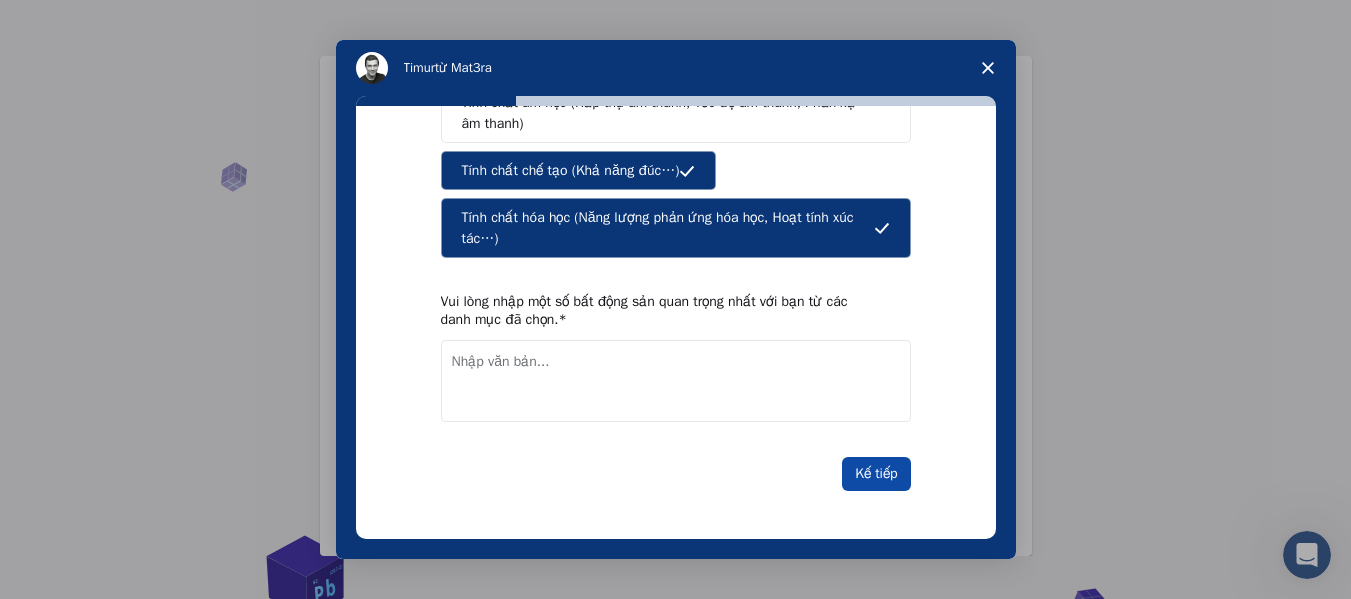 click on "Kế tiếp" at bounding box center [876, 474] 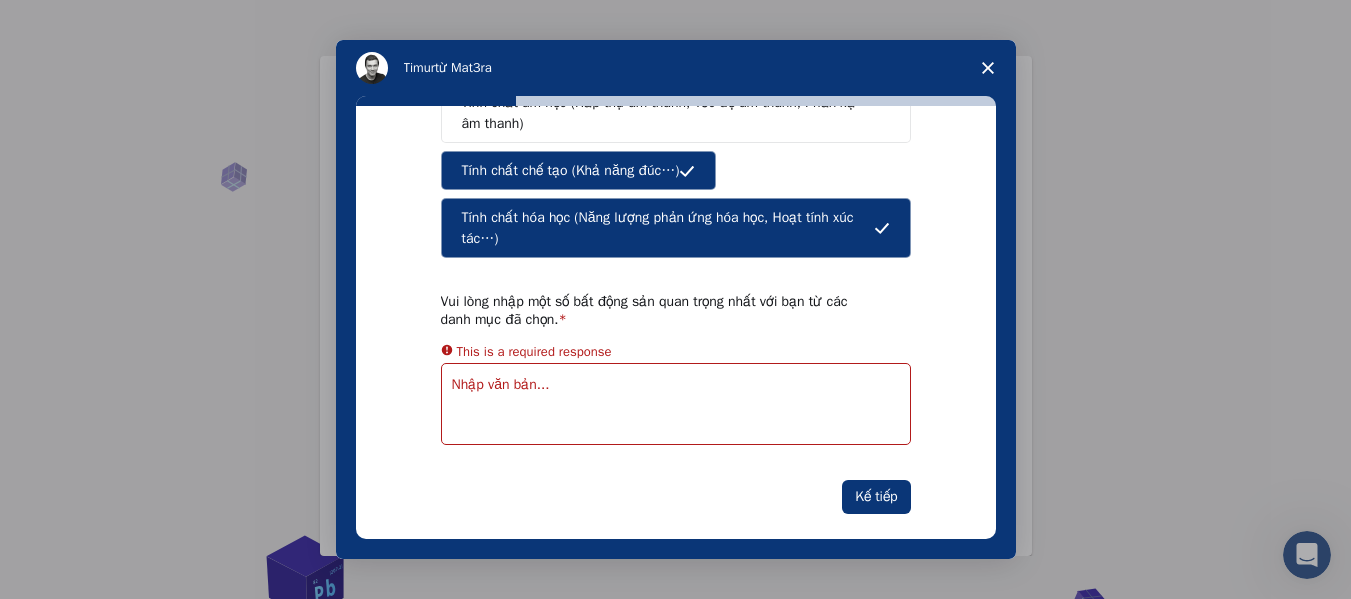 click on "Bạn quan tâm đến loại bất động sản nào? Tính chất cơ học (Năng lượng bề mặt, Hệ số Poisson, Độ ổn định, Hằng số đàn hồi…) Tính chất điện (Chiều cao rào cản Schottky, Khoảng cách dải, Mật độ trạng thái…) Tính chất từ (Độ cảm từ, trật tự Spin…) Tính chất nhiệt (Nhiệt điện, Nhiệt dung…) Tính chất quang học (Phổ hấp thụ, Chiết suất…) Tính chất động (Phonon, phổ IR và Raman, độ linh động của ion…) Tính chất phóng xạ (Tiết diện neutron…) Tính chất âm học (Hấp thụ âm thanh, Tốc độ âm thanh, Phản xạ âm thanh) Tính chất chế tạo (Khả năng đúc…) Tính chất hóa học (Năng lượng phản ứng hóa học, Hoạt tính xúc tác…) Vui lòng nhập một số bất động sản quan trọng nhất với bạn từ các danh mục đã chọn. This is a required response Kế tiếp" at bounding box center [676, 322] 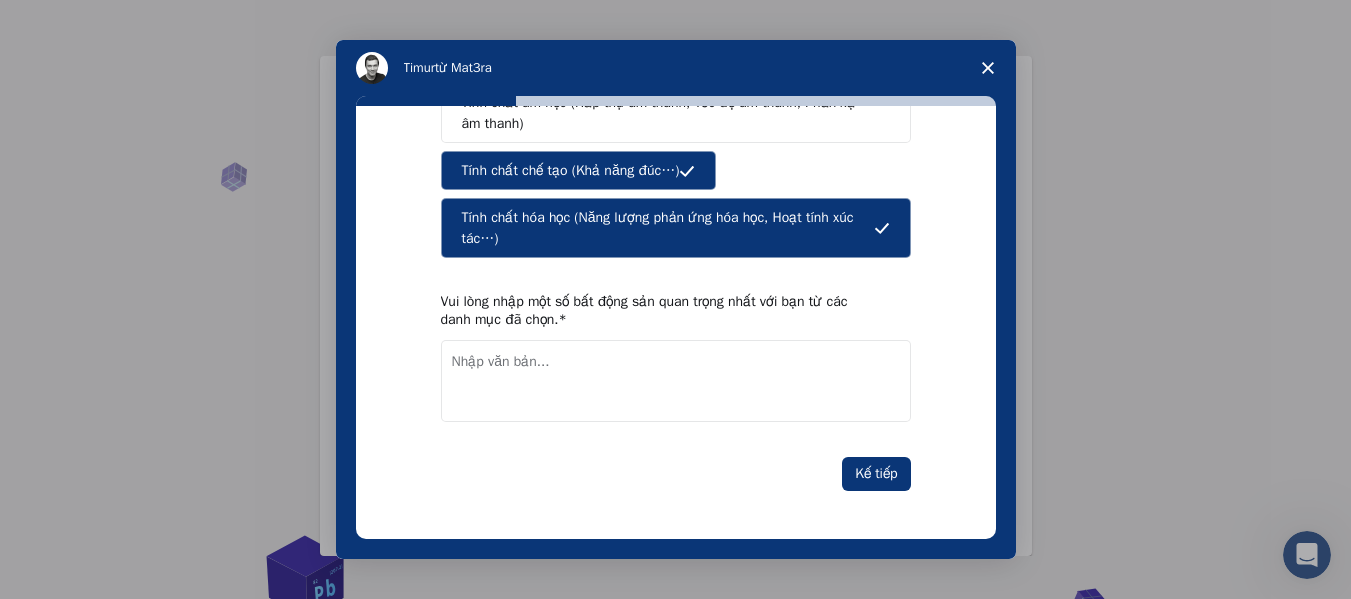 click at bounding box center (676, 381) 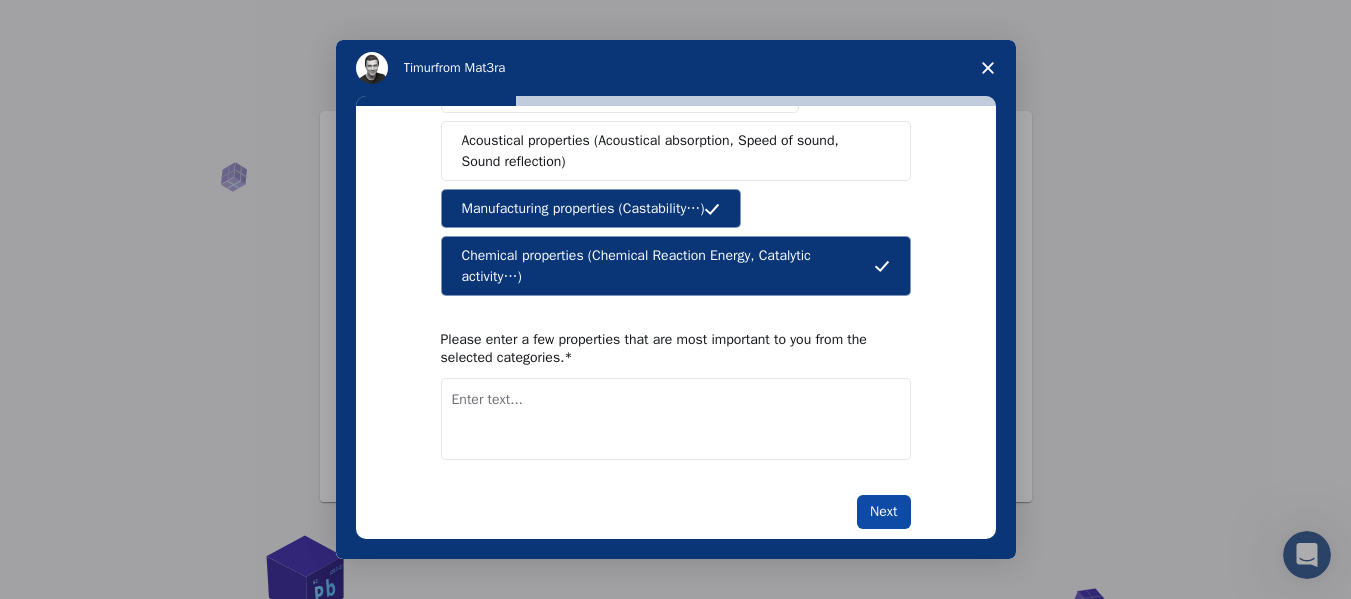 scroll, scrollTop: 470, scrollLeft: 0, axis: vertical 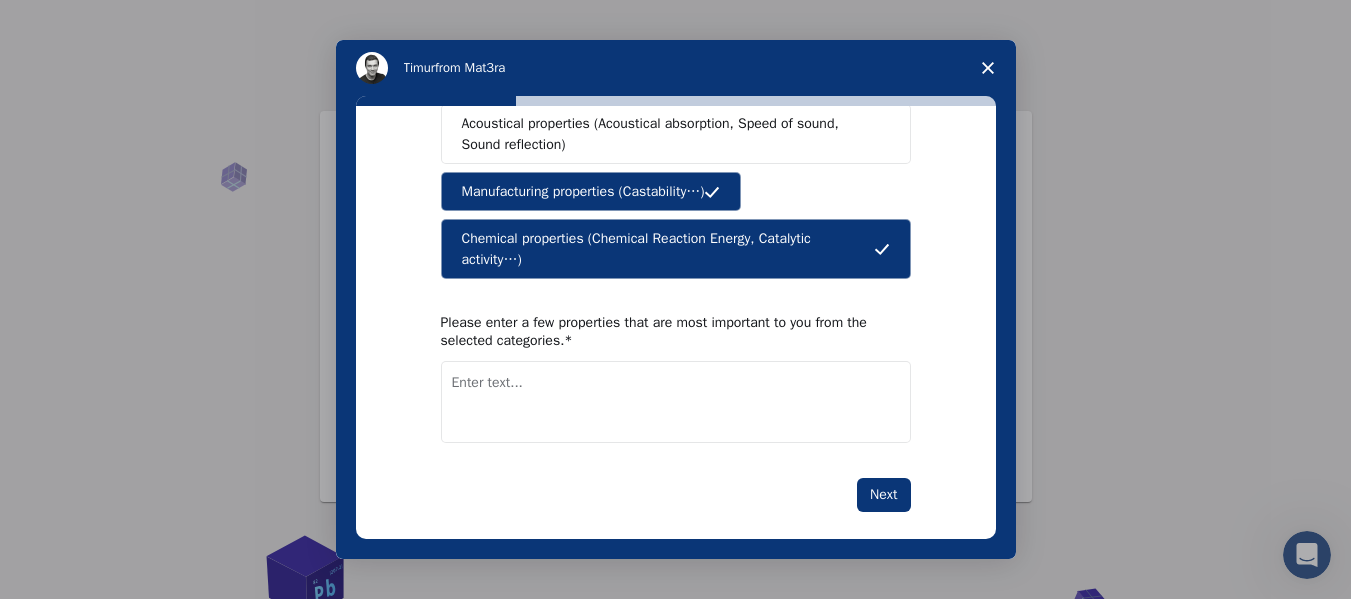 click at bounding box center [676, 402] 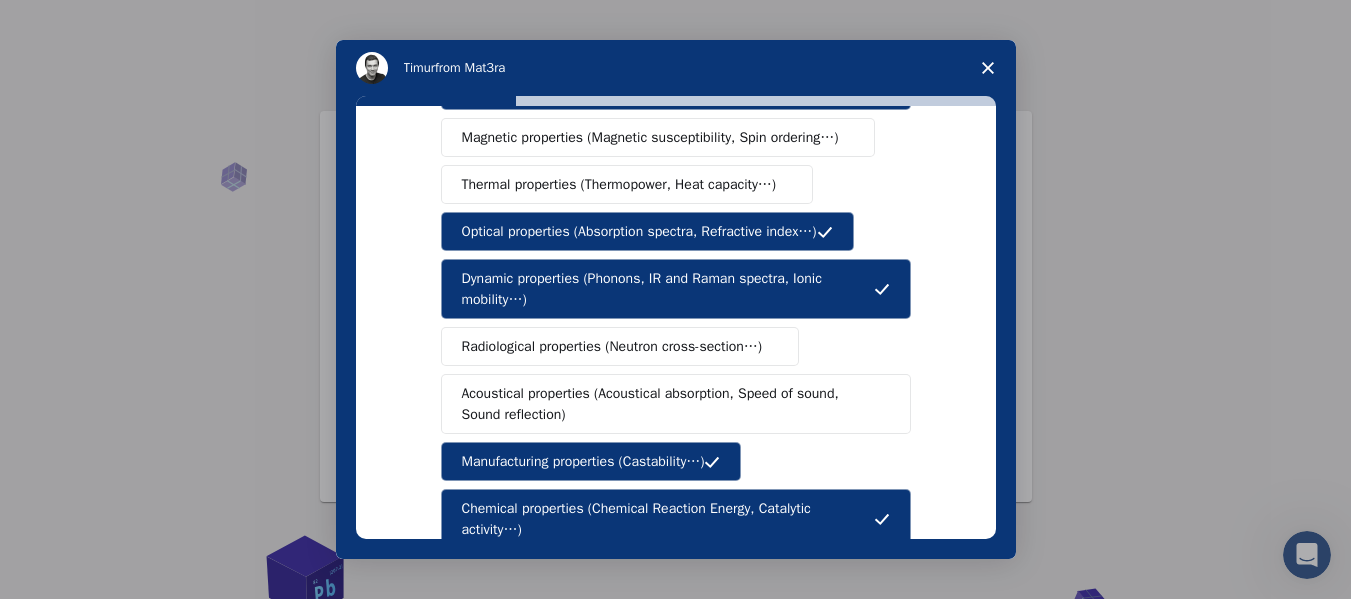 scroll, scrollTop: 0, scrollLeft: 0, axis: both 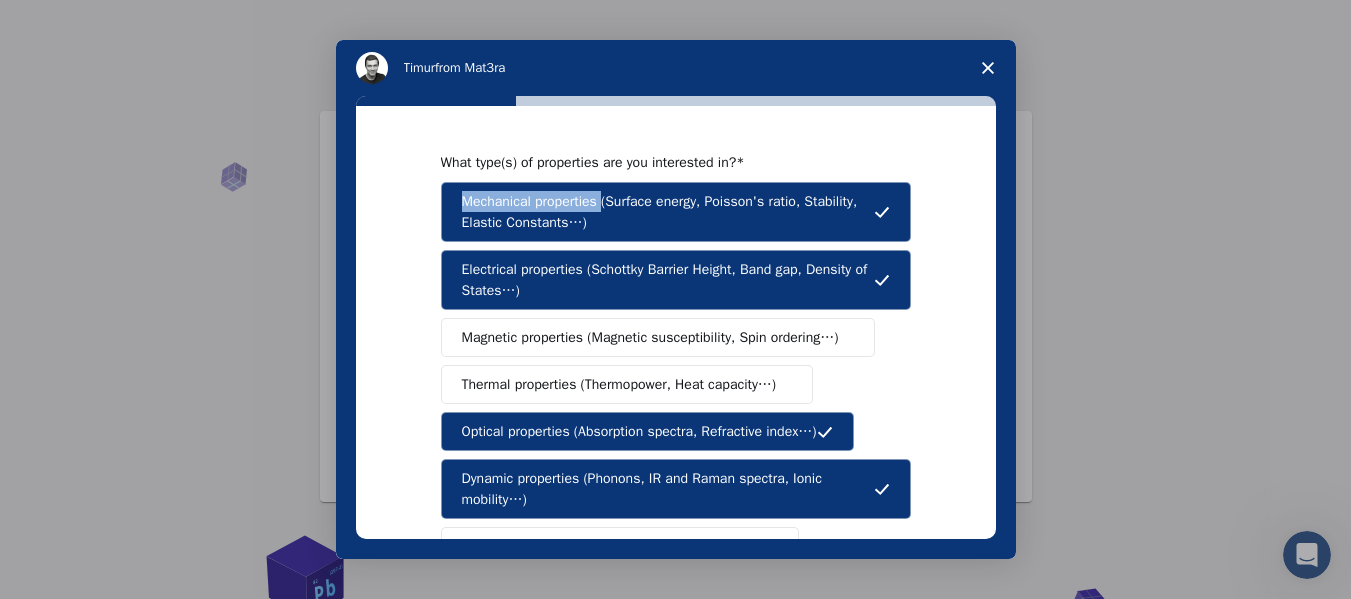 drag, startPoint x: 425, startPoint y: 196, endPoint x: 596, endPoint y: 210, distance: 171.57214 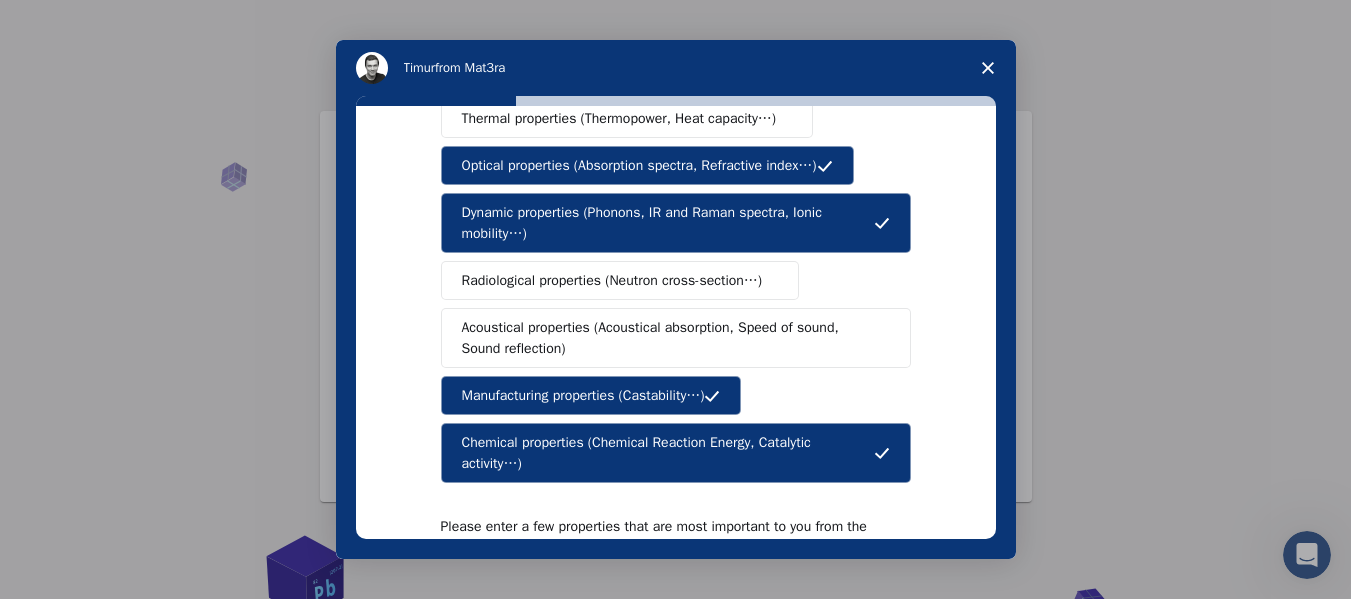 scroll, scrollTop: 470, scrollLeft: 0, axis: vertical 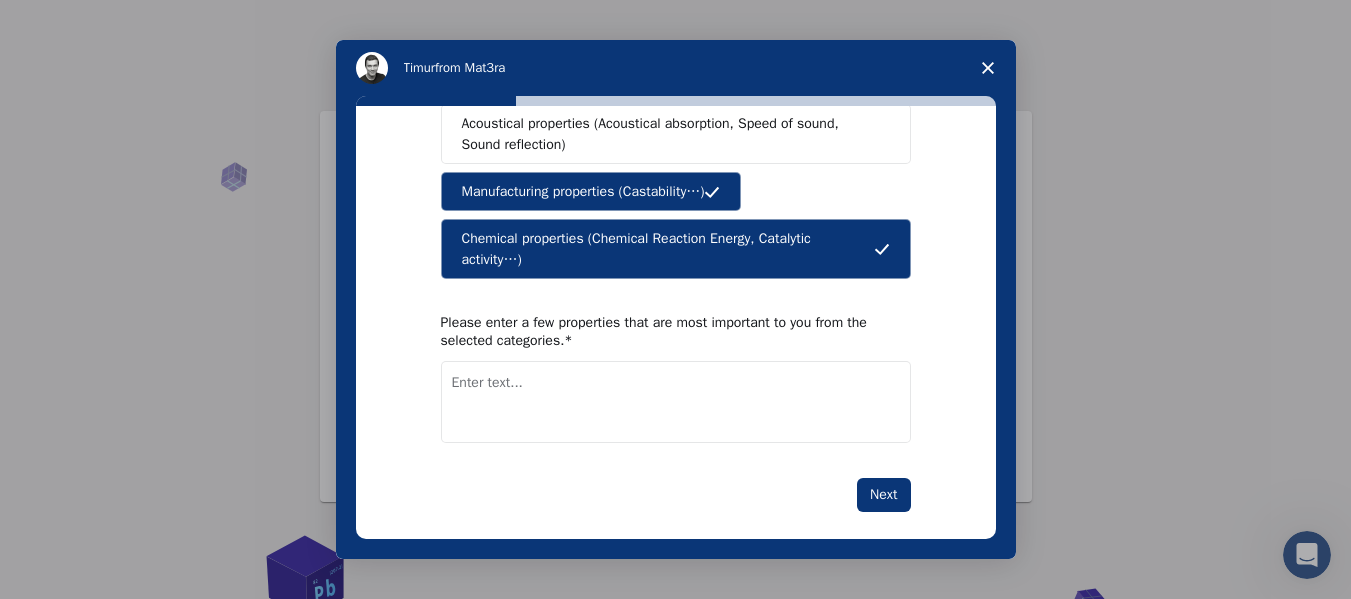 click at bounding box center (676, 402) 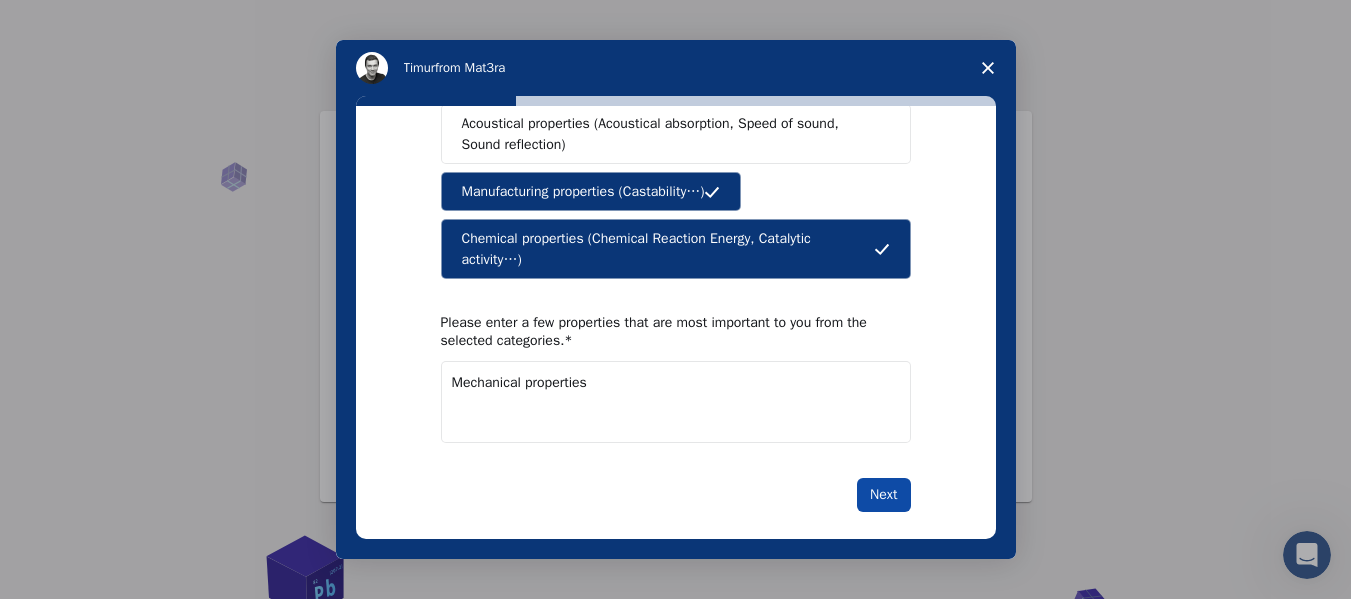 type on "Mechanical properties" 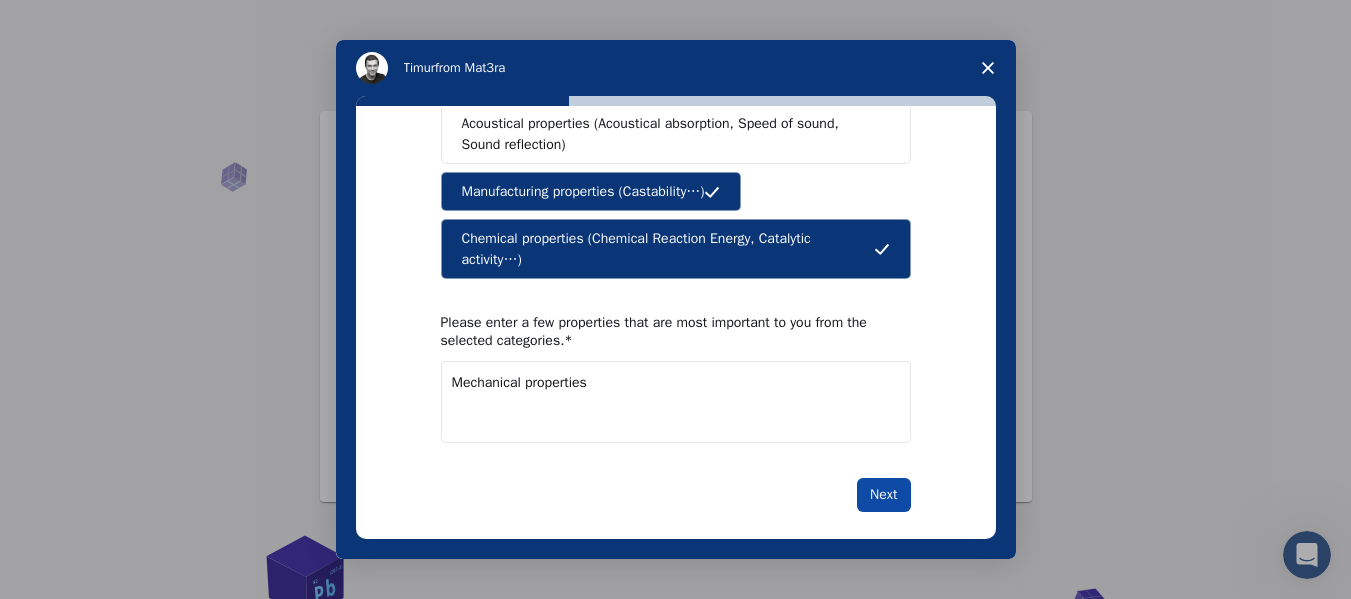 click on "Next" at bounding box center (883, 495) 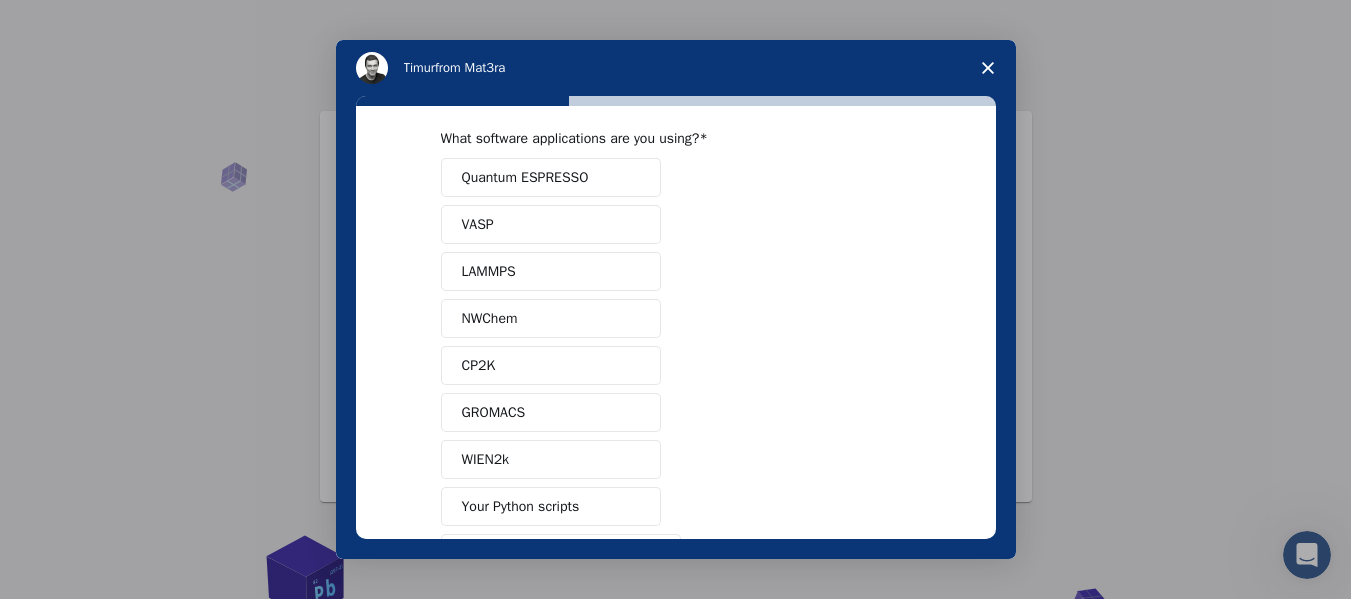 scroll, scrollTop: 0, scrollLeft: 0, axis: both 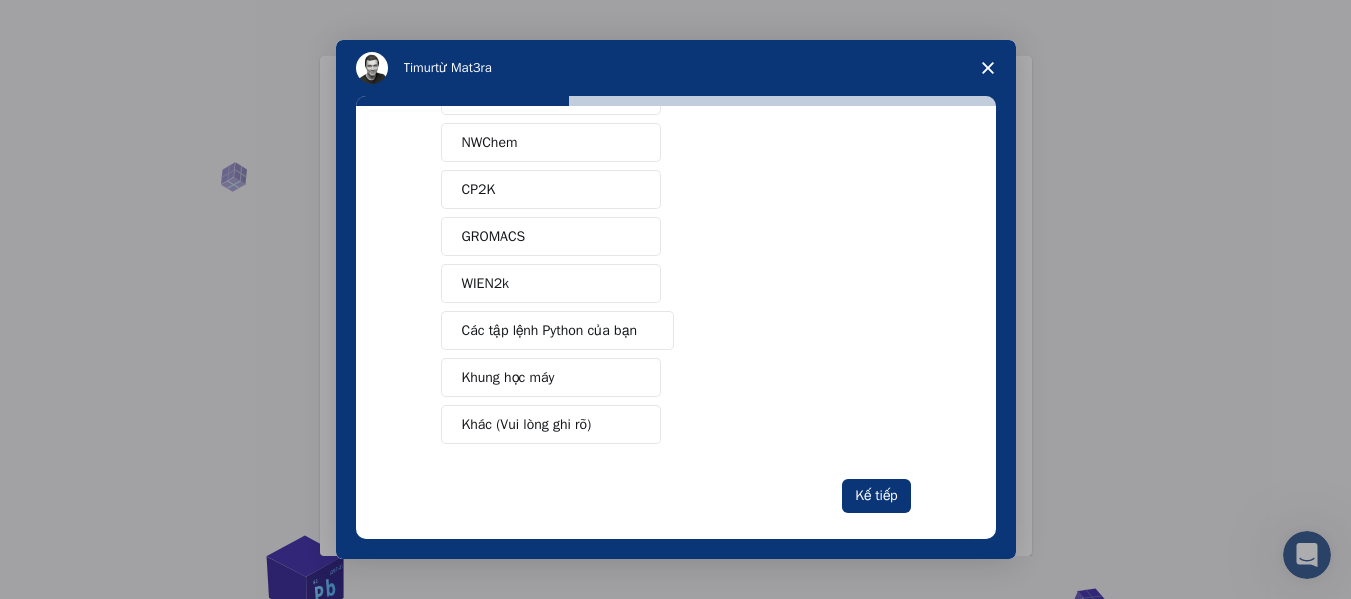 click on "Các tập lệnh Python của bạn" at bounding box center [558, 330] 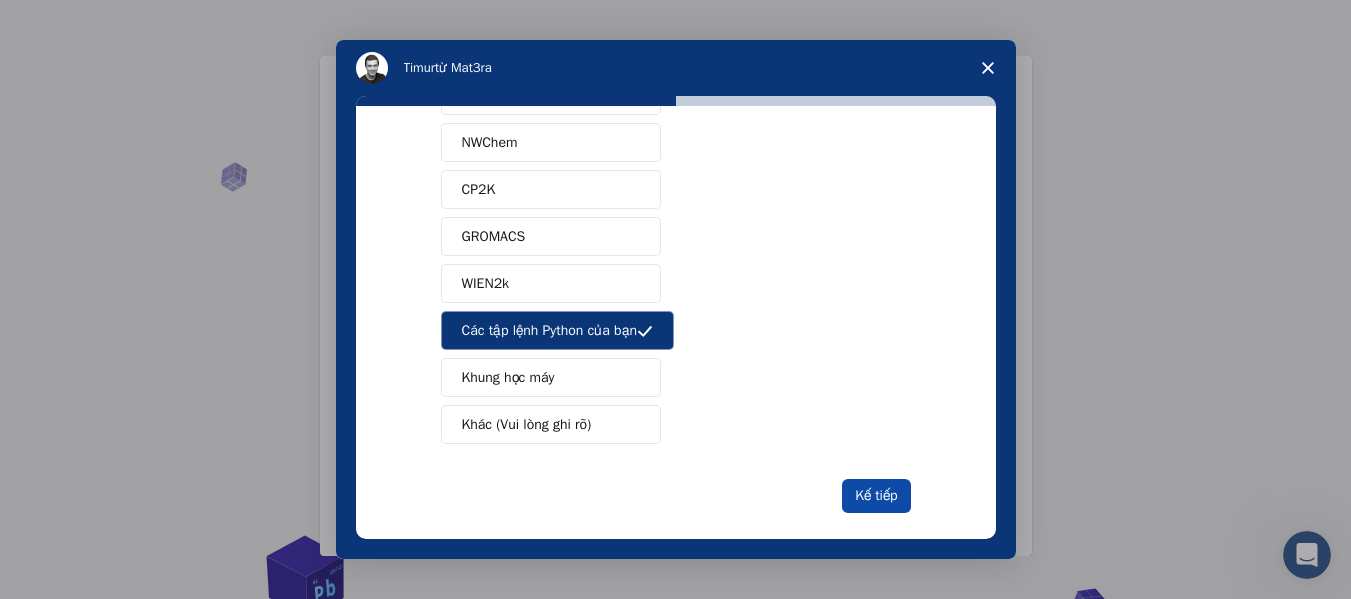 click on "Kế tiếp" at bounding box center [876, 495] 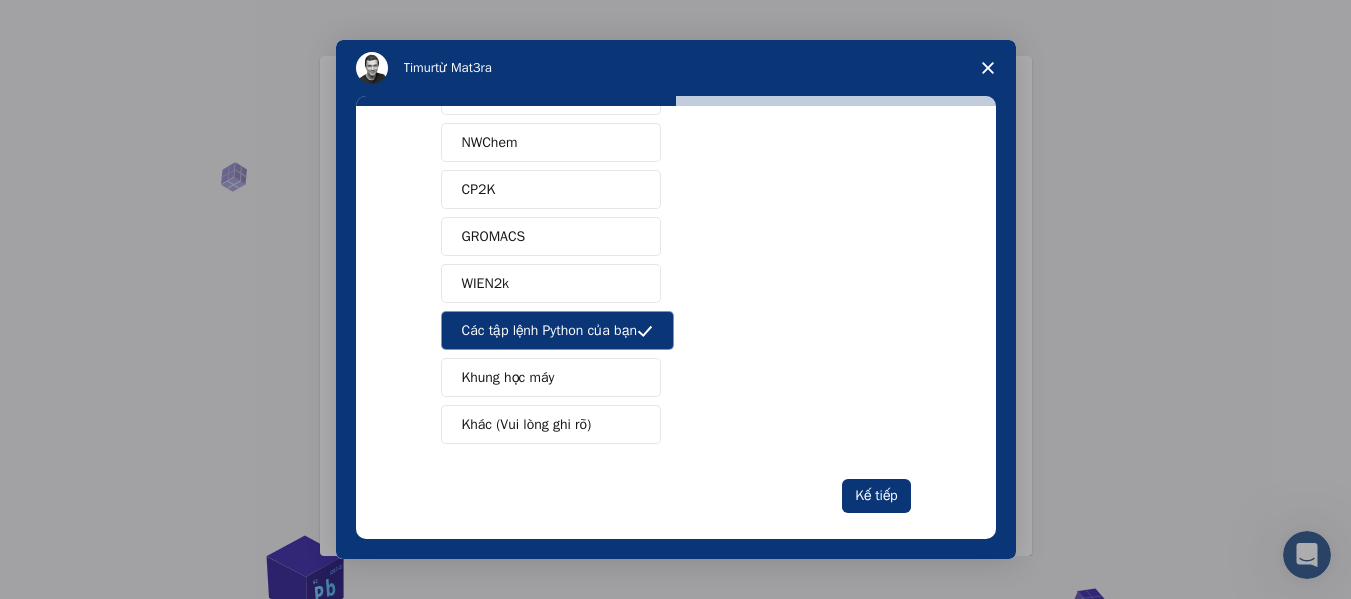 scroll, scrollTop: 0, scrollLeft: 0, axis: both 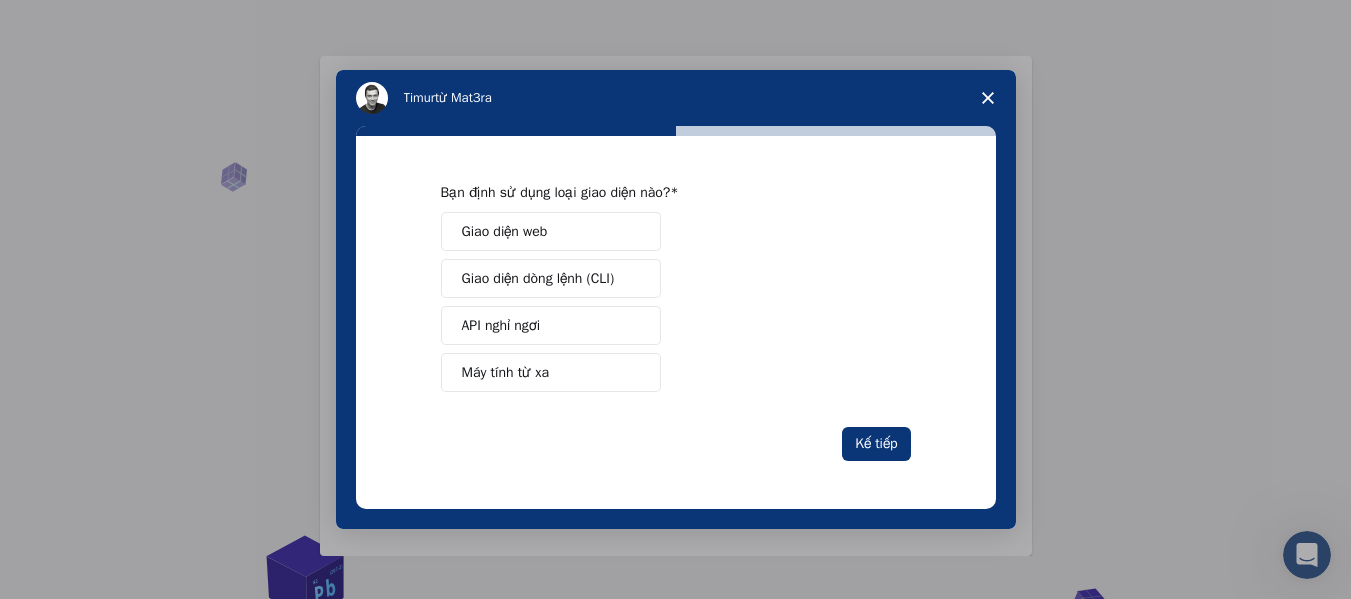 click on "Giao diện web" at bounding box center [551, 231] 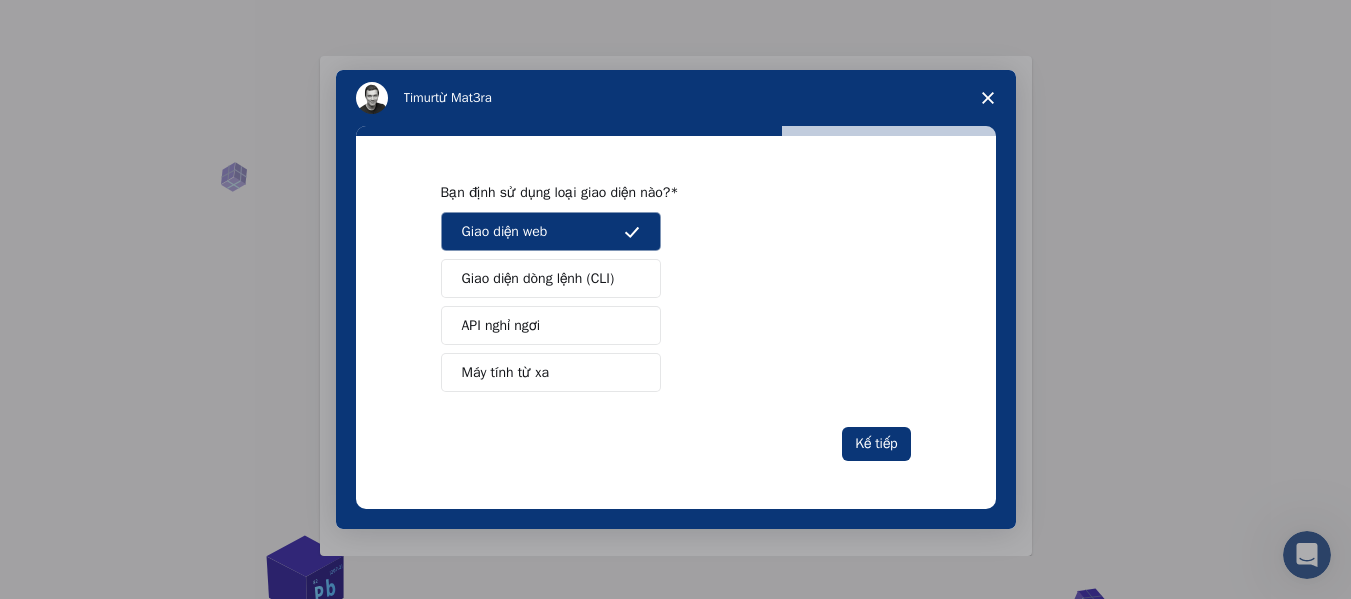 click on "Giao diện dòng lệnh (CLI)" at bounding box center [551, 278] 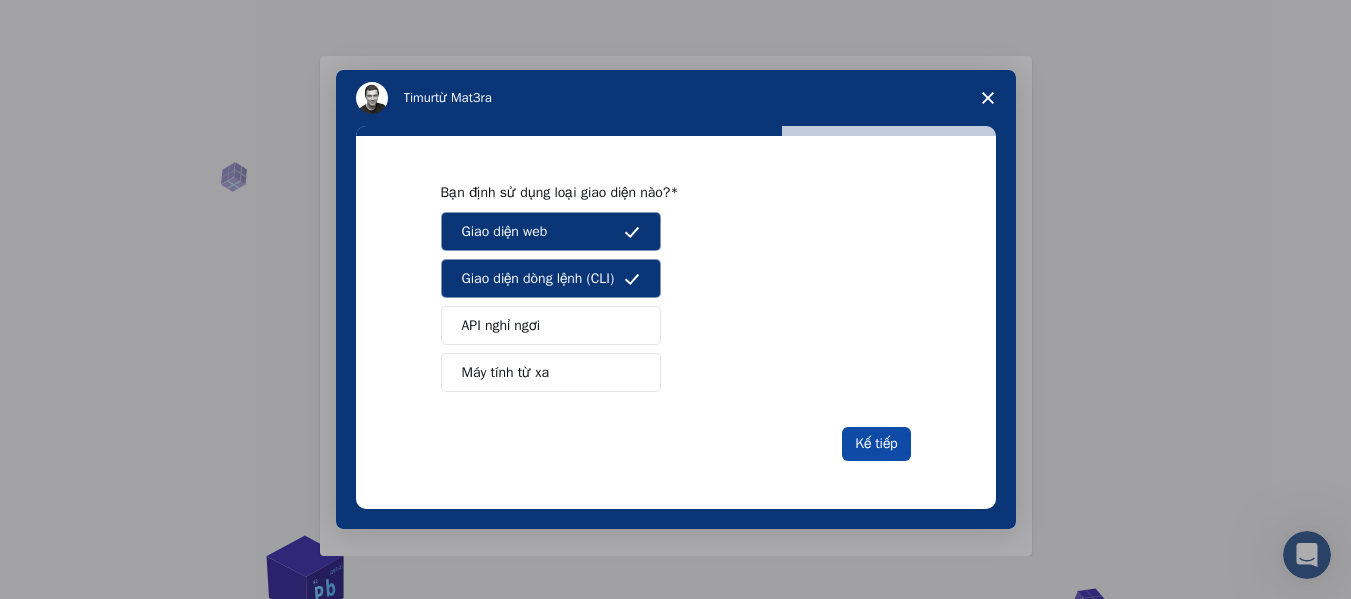 click on "Kế tiếp" at bounding box center (876, 443) 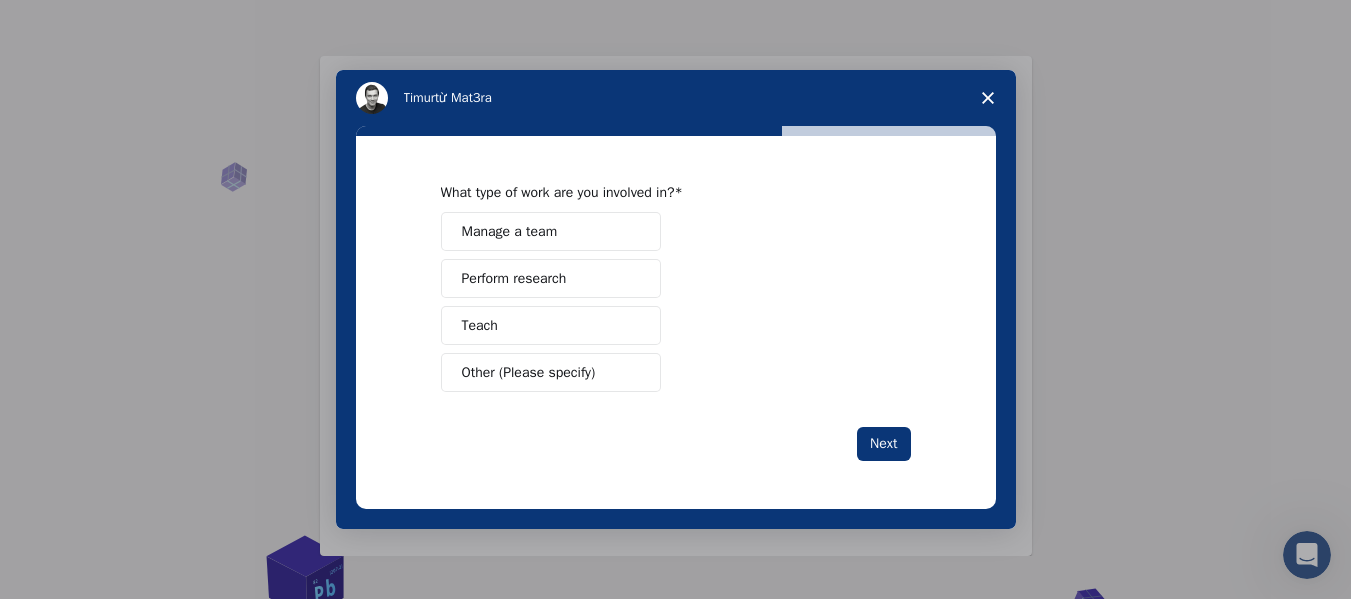 click on "Perform research" at bounding box center [551, 278] 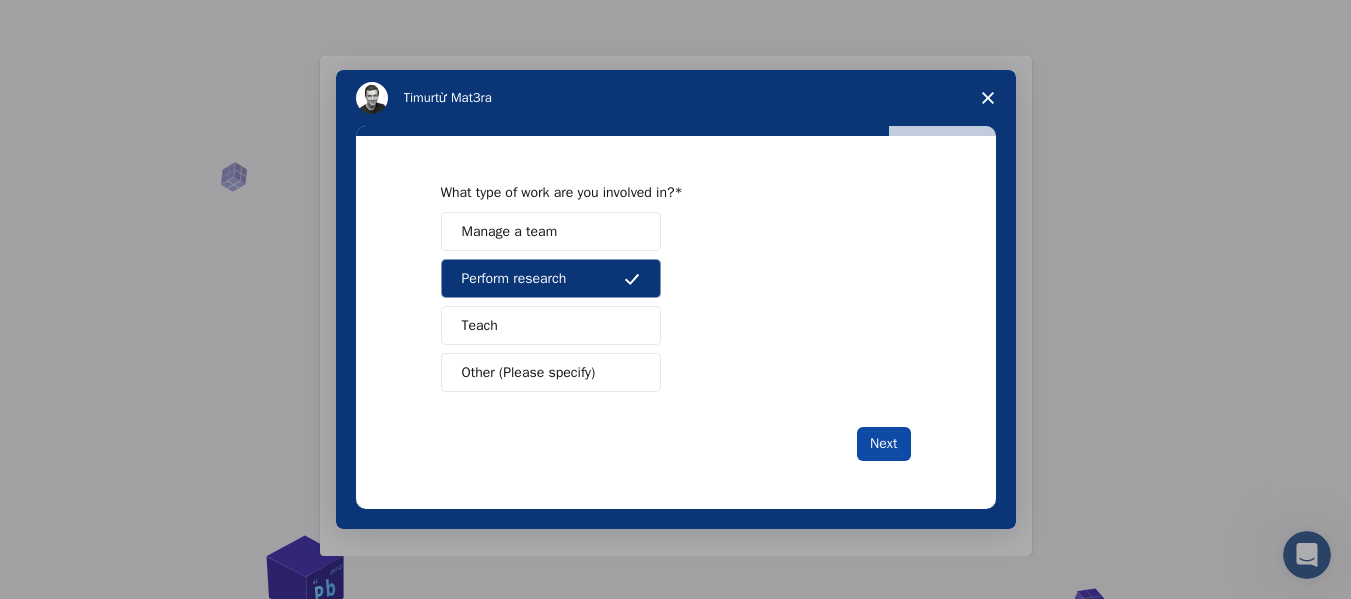 click on "Next" at bounding box center (883, 444) 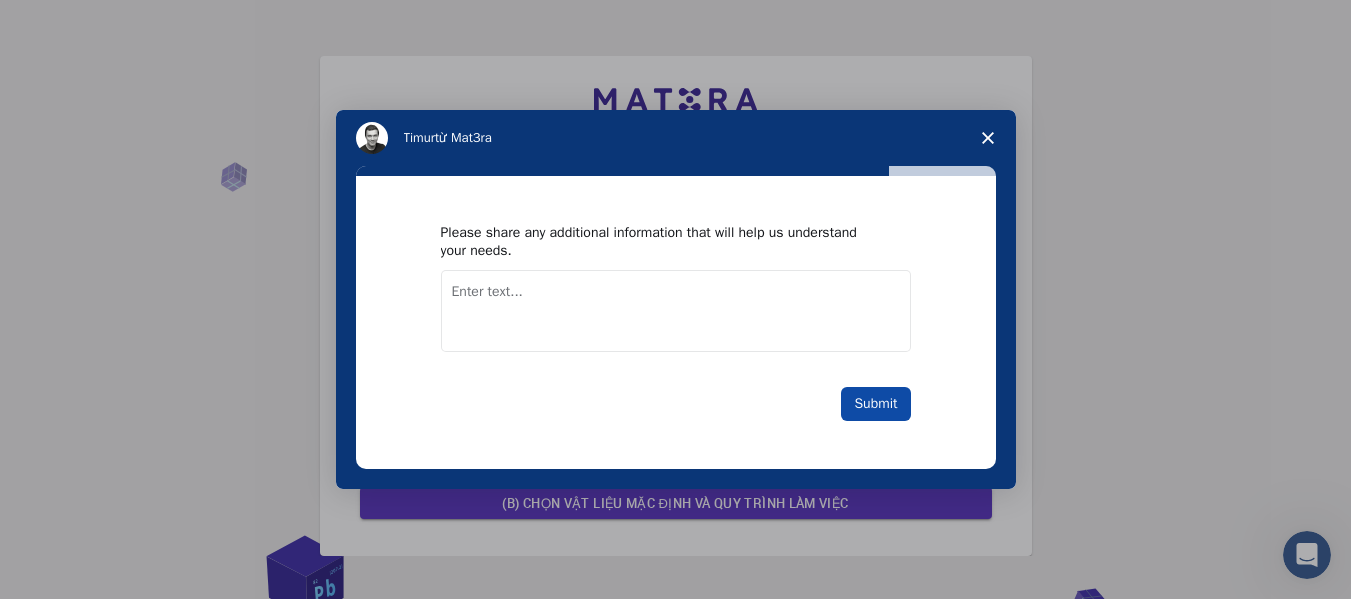 click on "Submit" at bounding box center (875, 404) 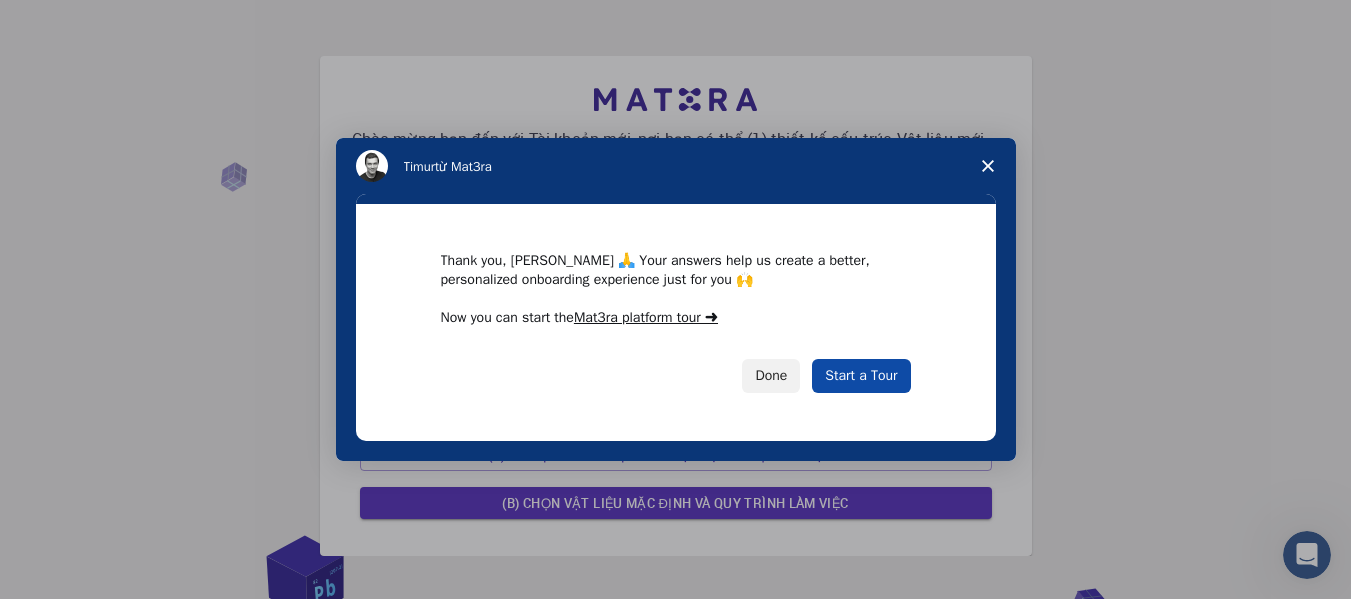 click on "Start a Tour" at bounding box center (861, 376) 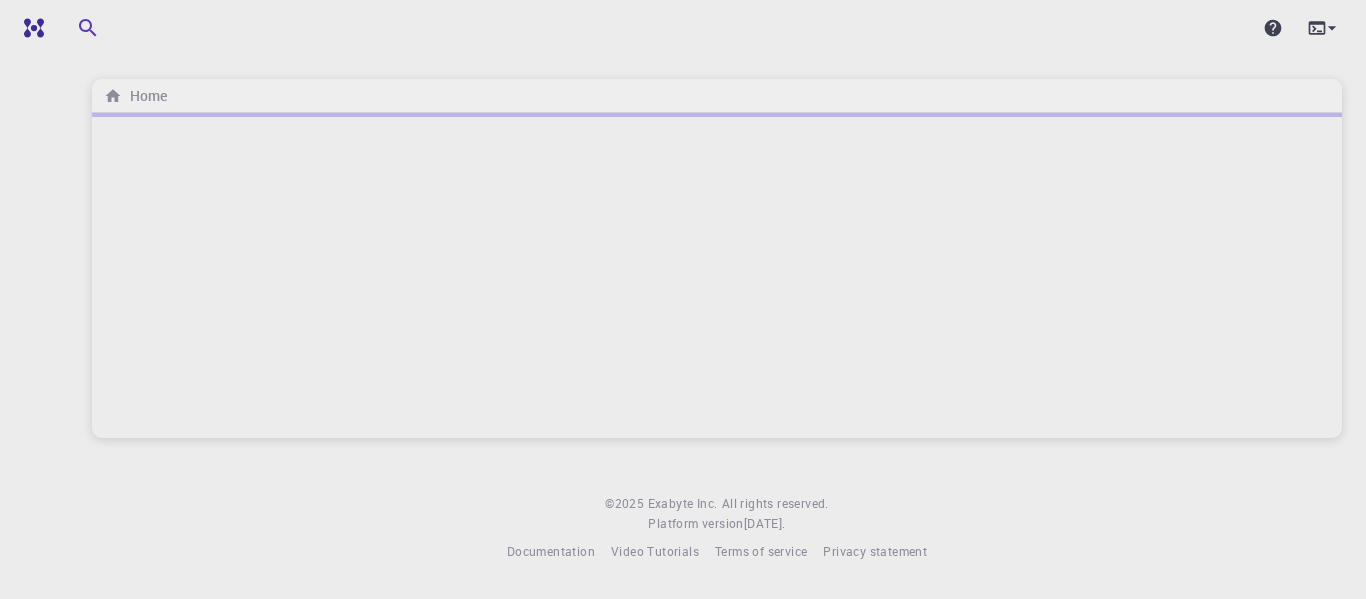 scroll, scrollTop: 0, scrollLeft: 0, axis: both 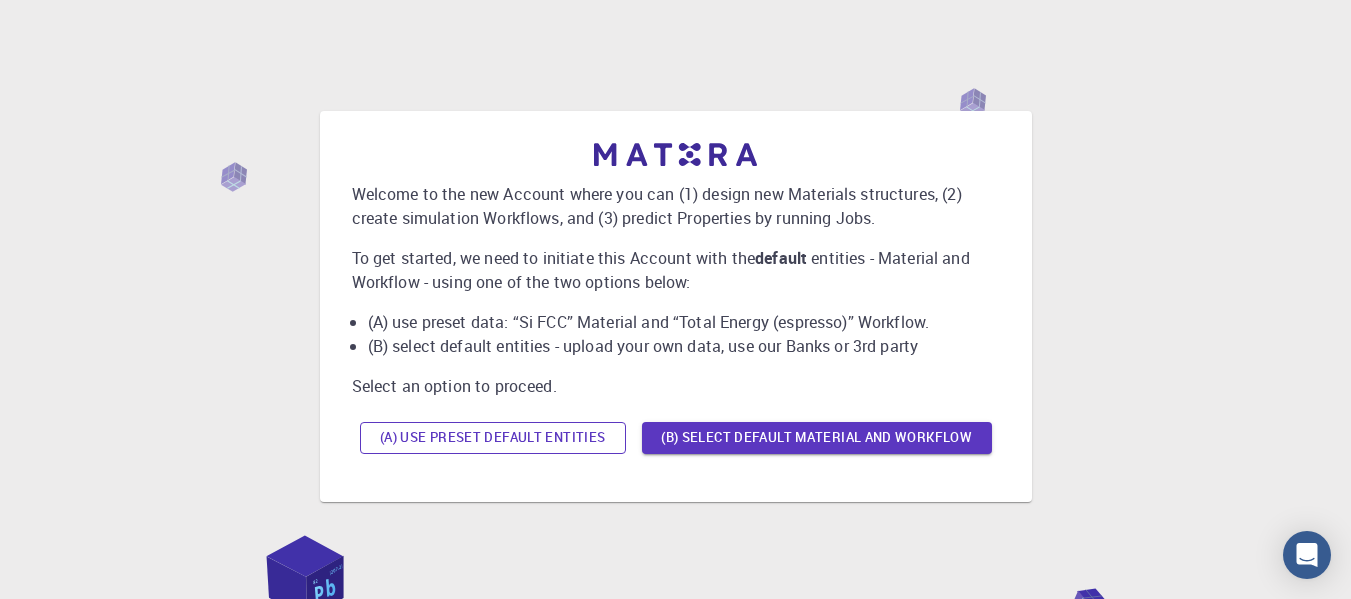 click on "(A) Use preset default entities" at bounding box center (493, 438) 